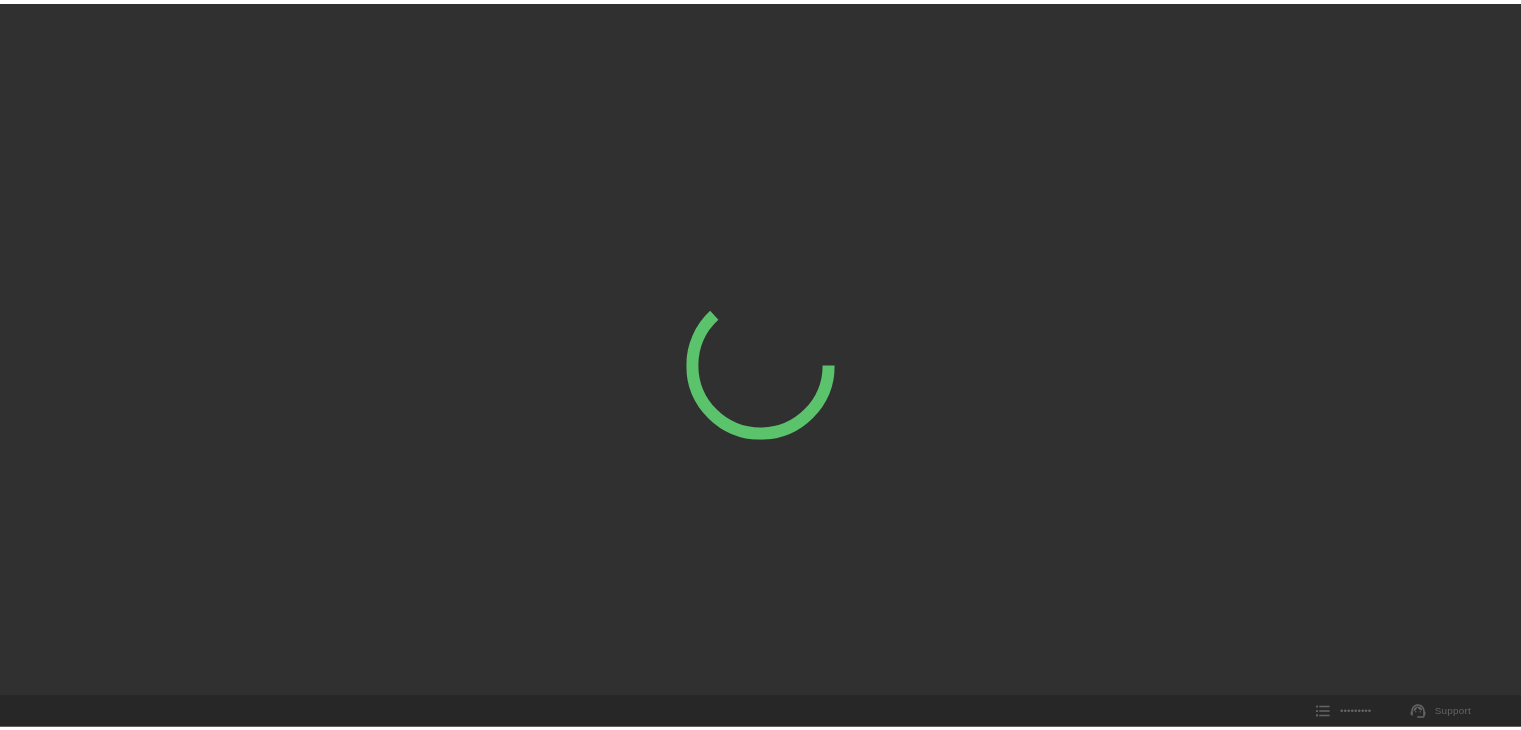 scroll, scrollTop: 0, scrollLeft: 0, axis: both 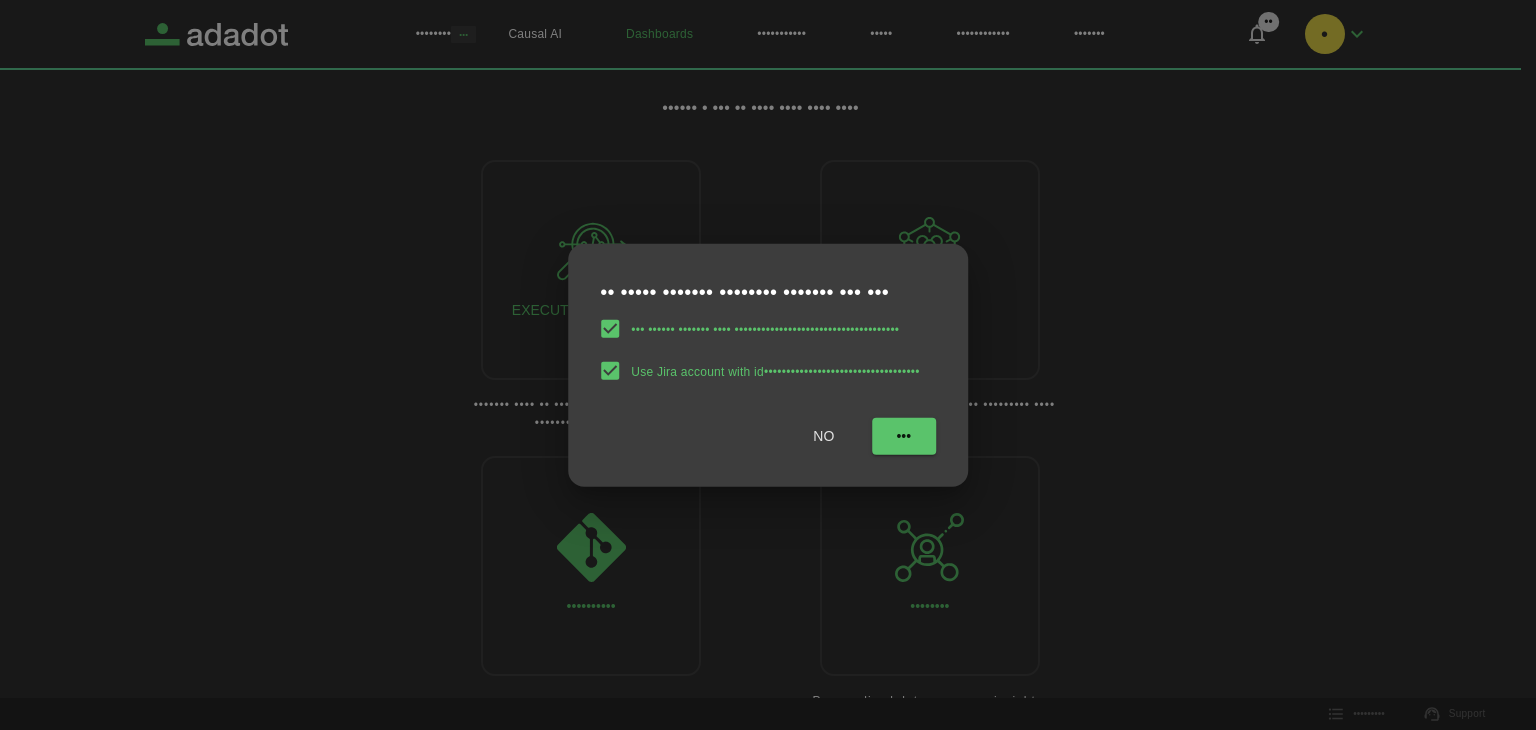 click on "•••" at bounding box center (904, 436) 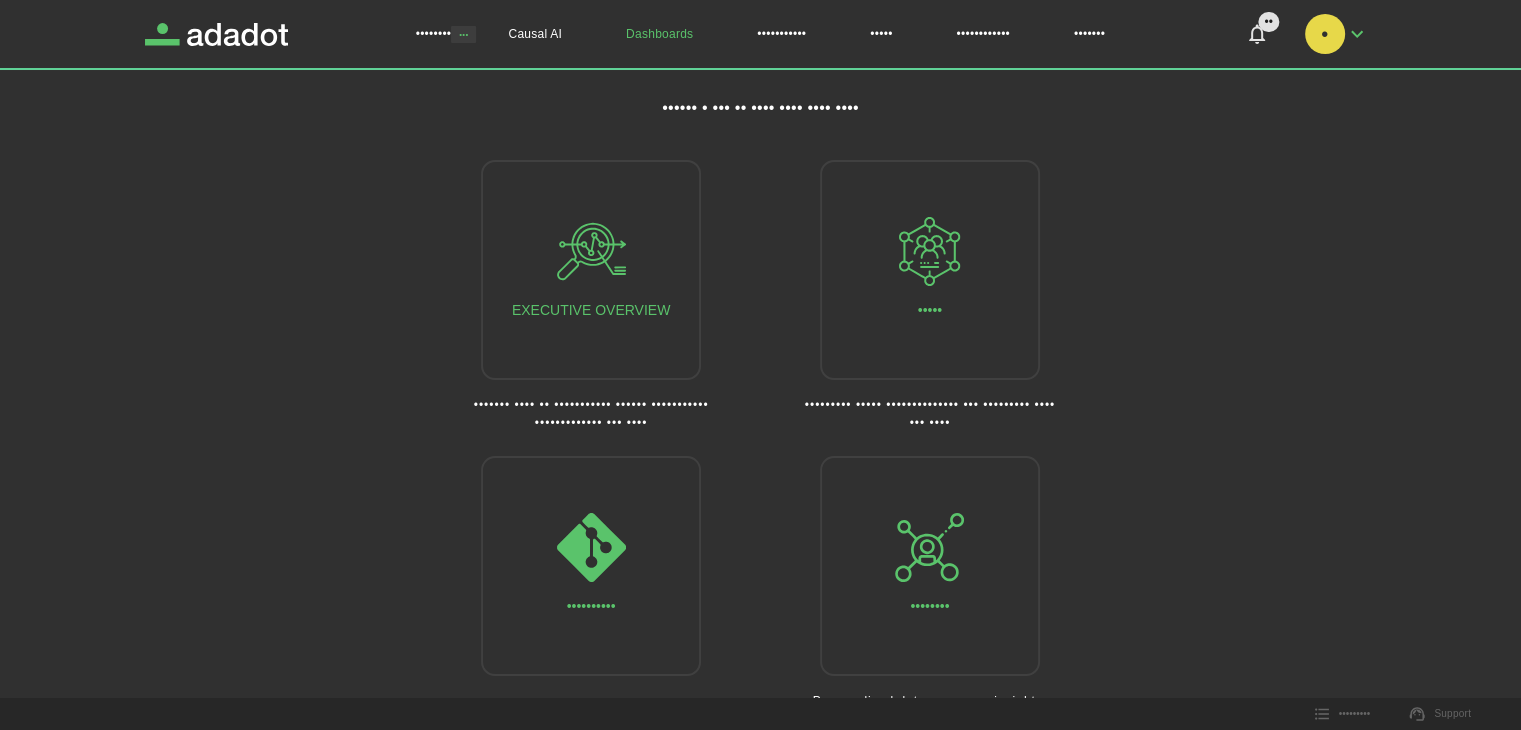 click at bounding box center (1357, 34) 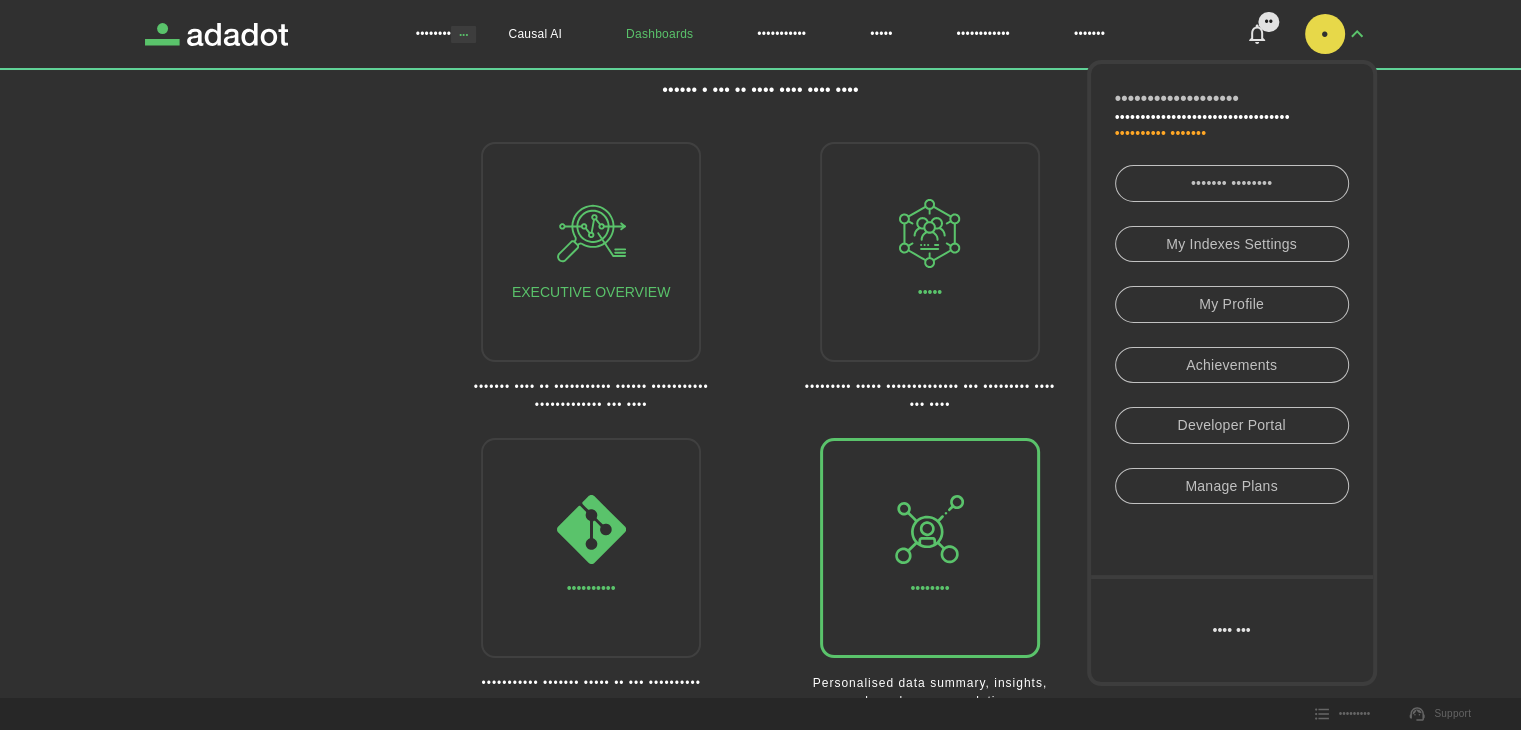 scroll, scrollTop: 22, scrollLeft: 0, axis: vertical 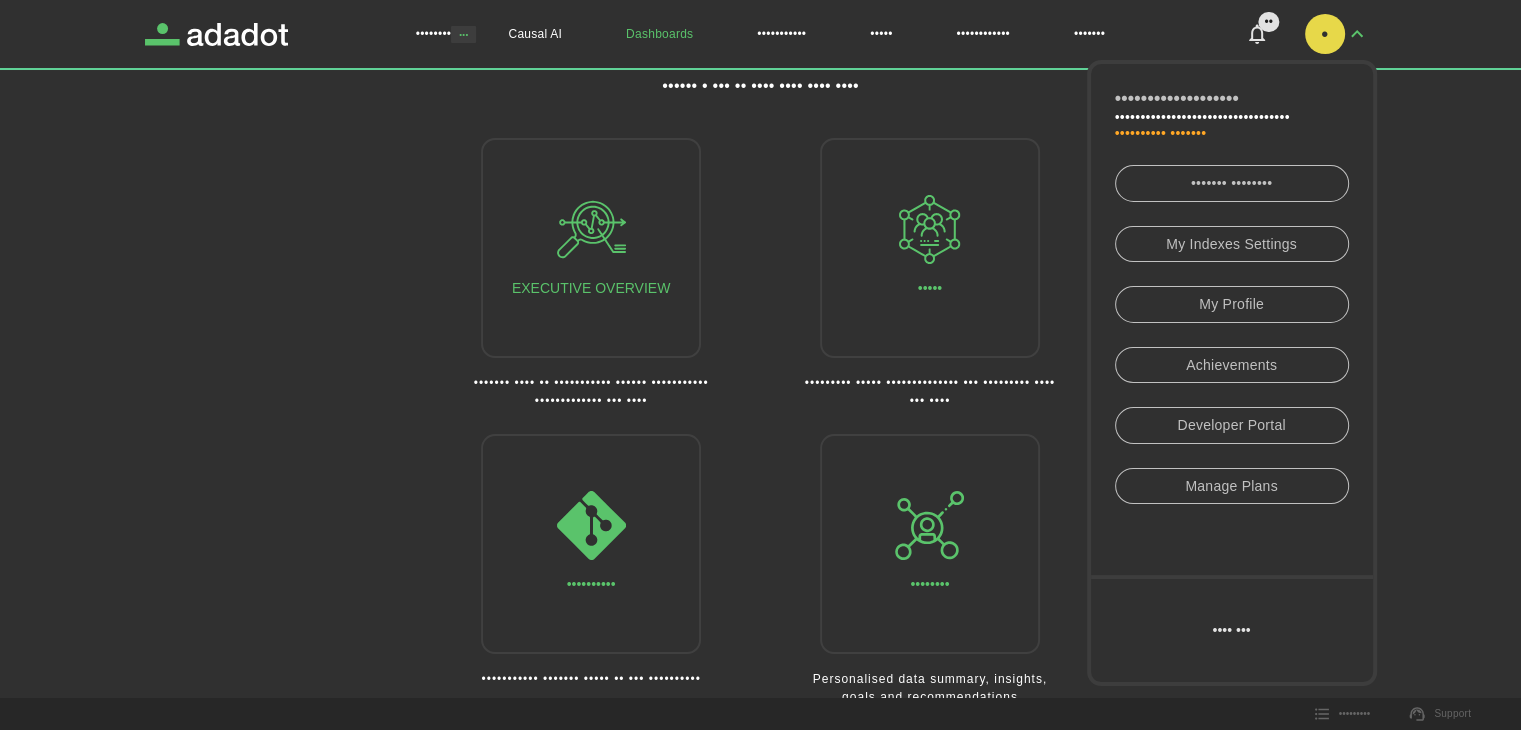click on "•••••••• ••• •••••• •• •••••••••• ••••••••••• ••••• •••••••••••• ••••••• •• • ••••••••••••••••••• •••••••••••••••••••••••••••••••••• •••••••••• ••••••• ••••••• •••••••• •• ••••••• •••••••• •• ••••••• •••••••••••• ••••••••• •••••• •••••• ••••• •••• ••• •• •••••••• •••••• •• •••••••••• •• ••••••• ••••• •••• •••• •••••••••••• •••••••••••• ••••••• •• ••••••• •••••• ••••• •••• ••• •••••• • ••• •• •••• •••• •••• •••• ••••••••• ••••••••  ••••••• •••• •• ••••••••••• •••••• ••••••••••• ••••••••••••• ••• ••••
••••• ••••••••• ••••• •••••••••••••• ••• ••••••••• •••• ••• •••• ••••••••••  ••••••••••• ••••••• ••••• •• ••• •••••••••• •••••••• •••••••••••• •••• •••••••• ••••••••• ••••• ••• •••••••••••••••" at bounding box center (760, 354) 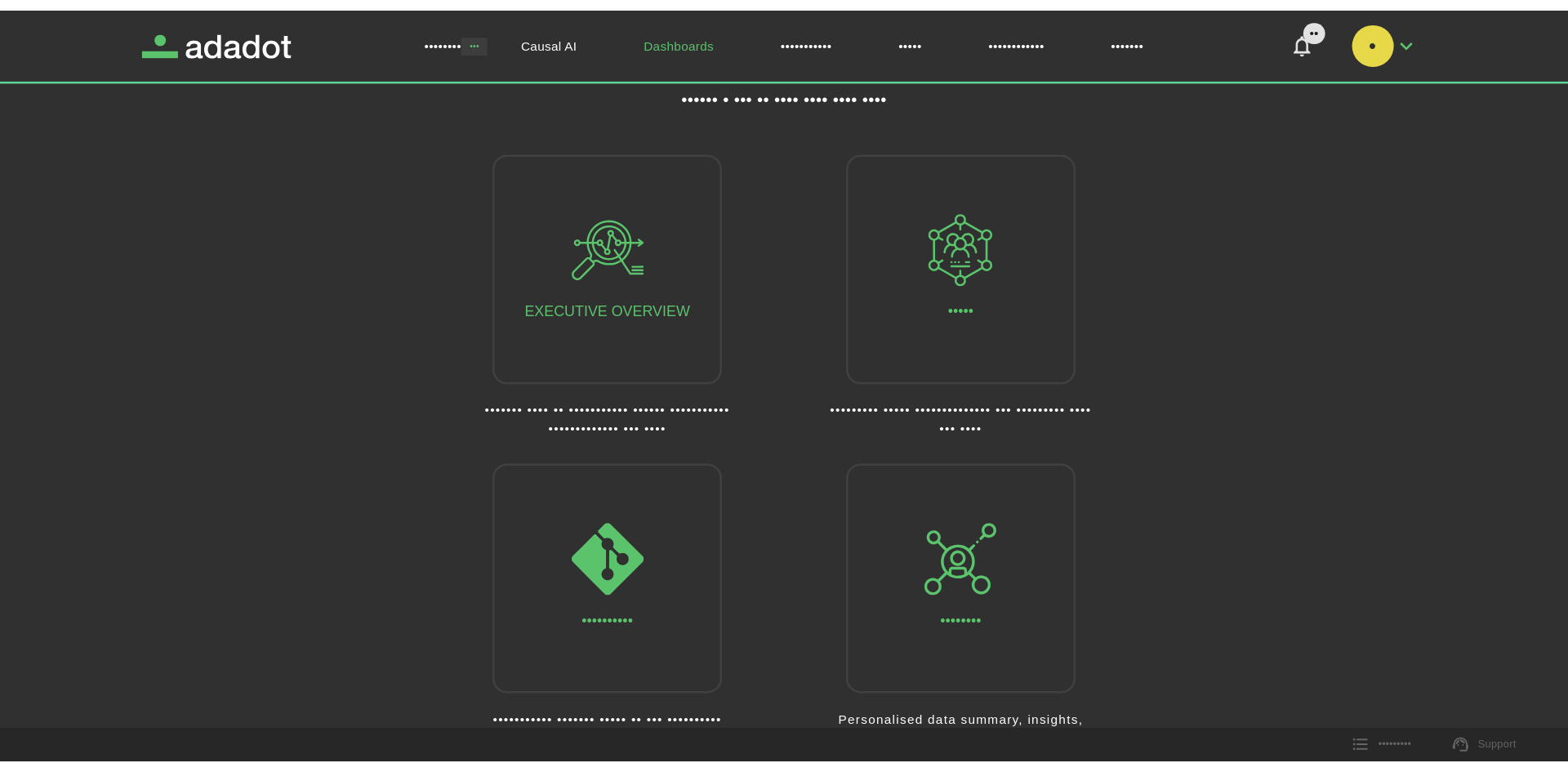scroll, scrollTop: 0, scrollLeft: 0, axis: both 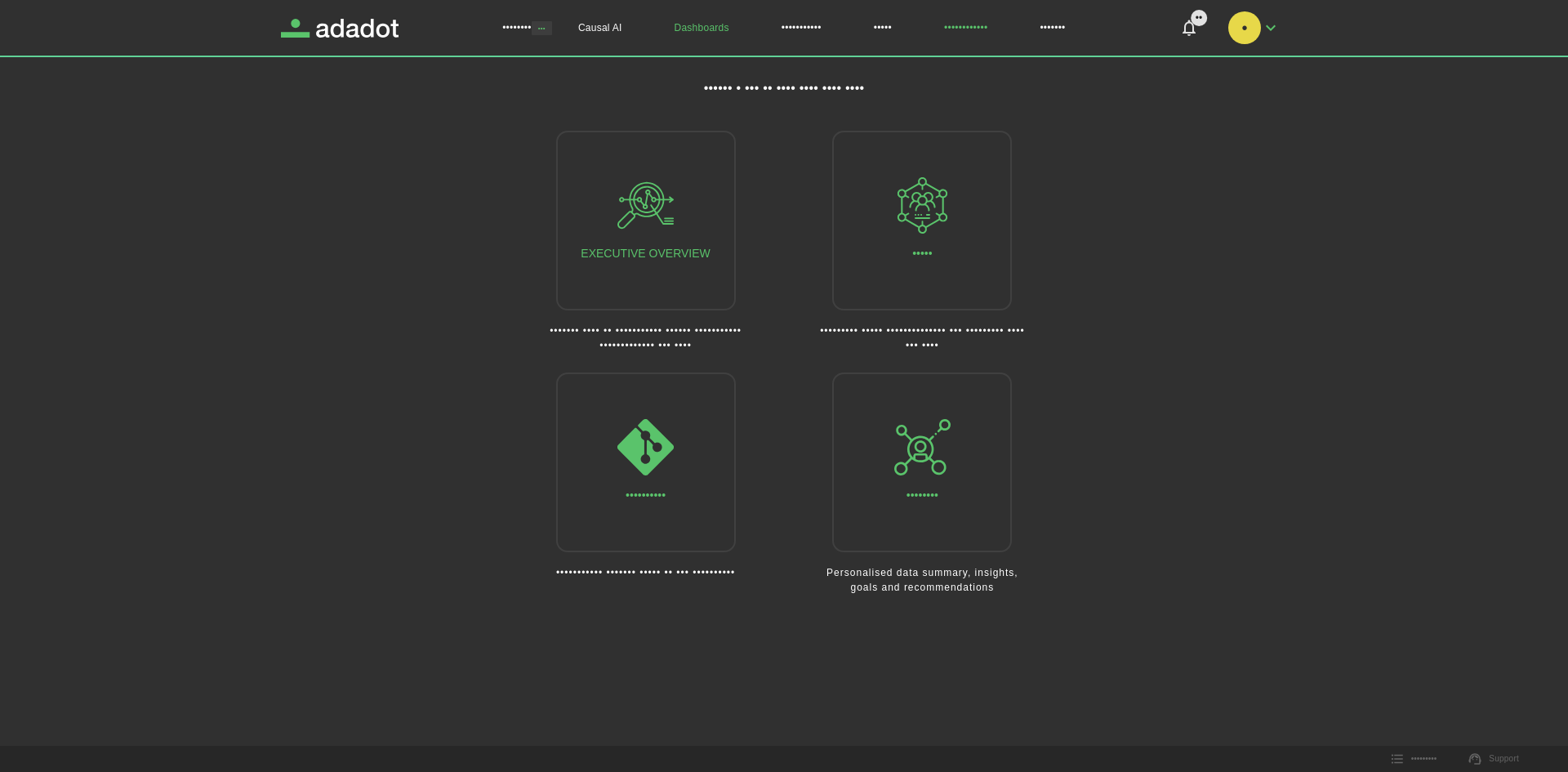 click on "••••••••••••" at bounding box center [965, 28] 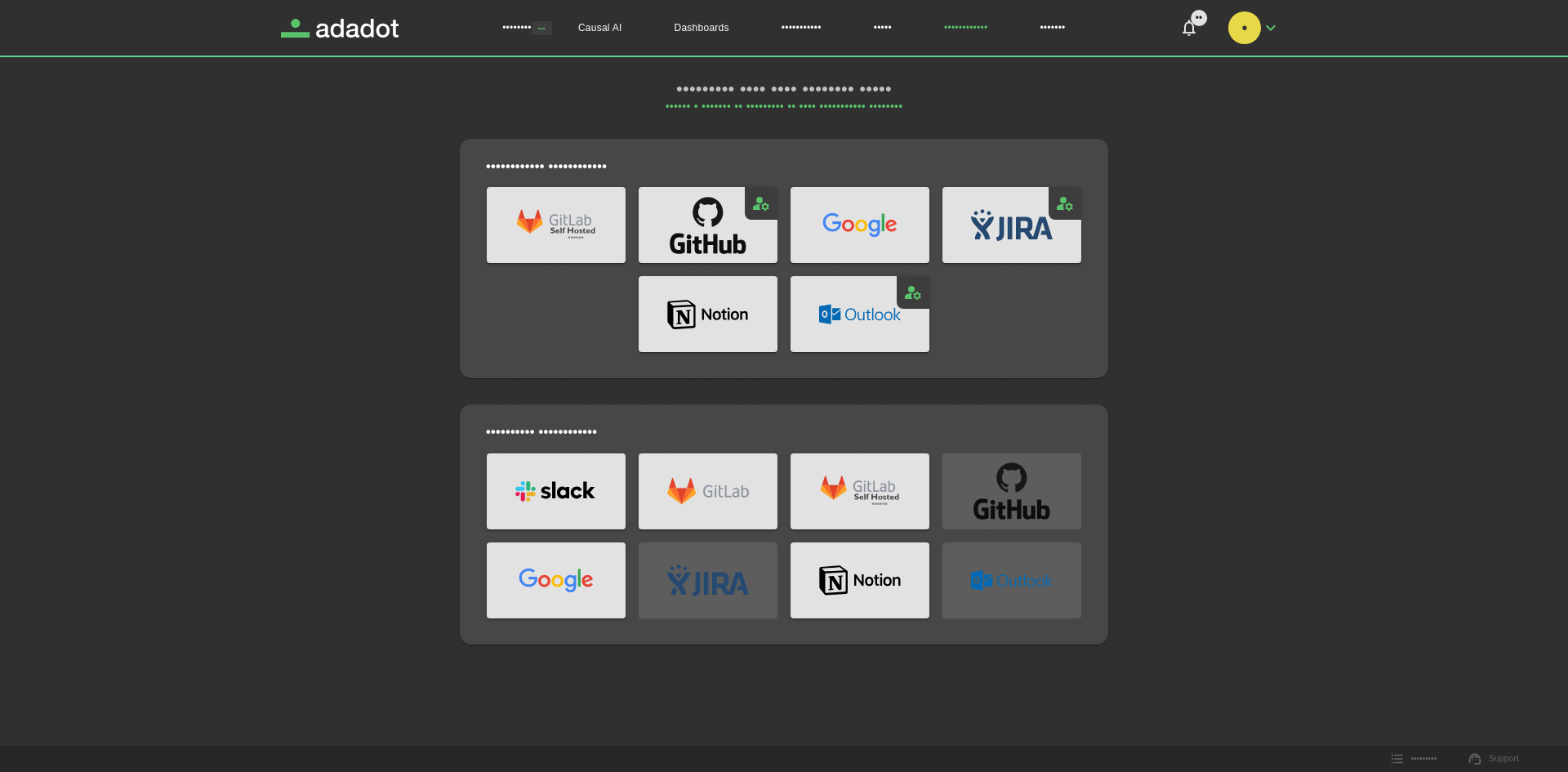 click on "••••••" at bounding box center (556, 225) 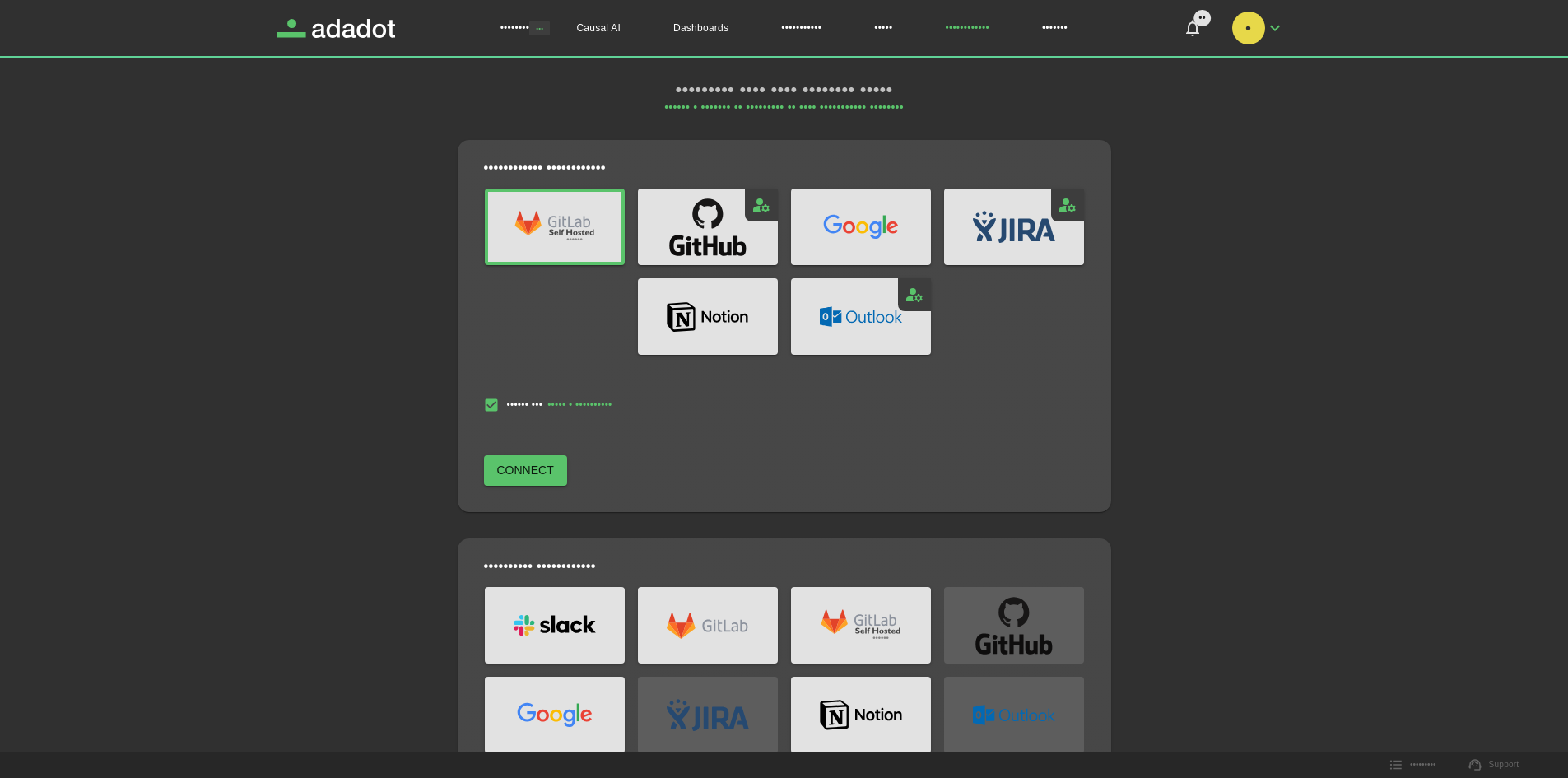 click on "Connect" at bounding box center (525, 470) 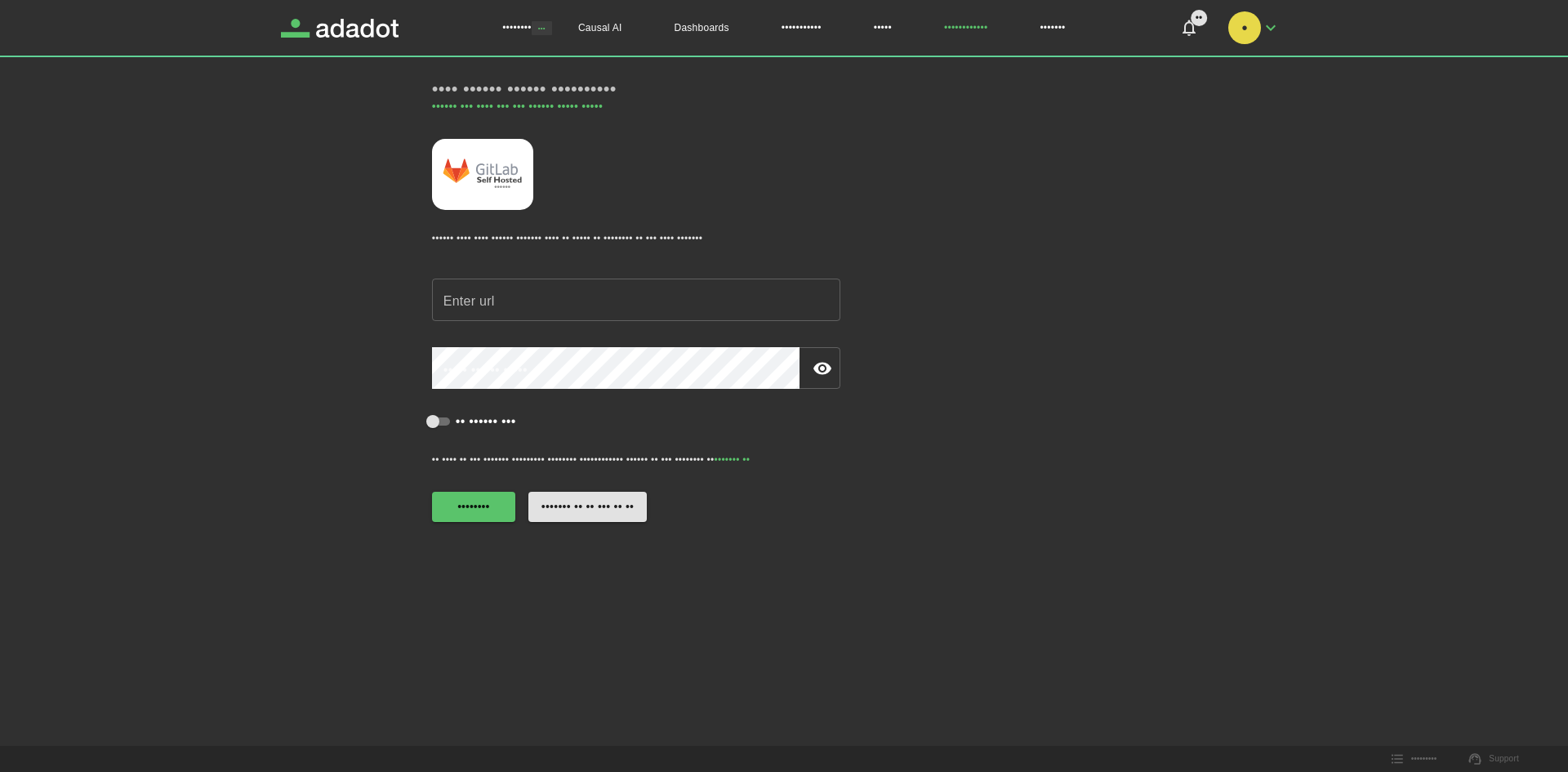 click on "Enter url" at bounding box center (636, 300) 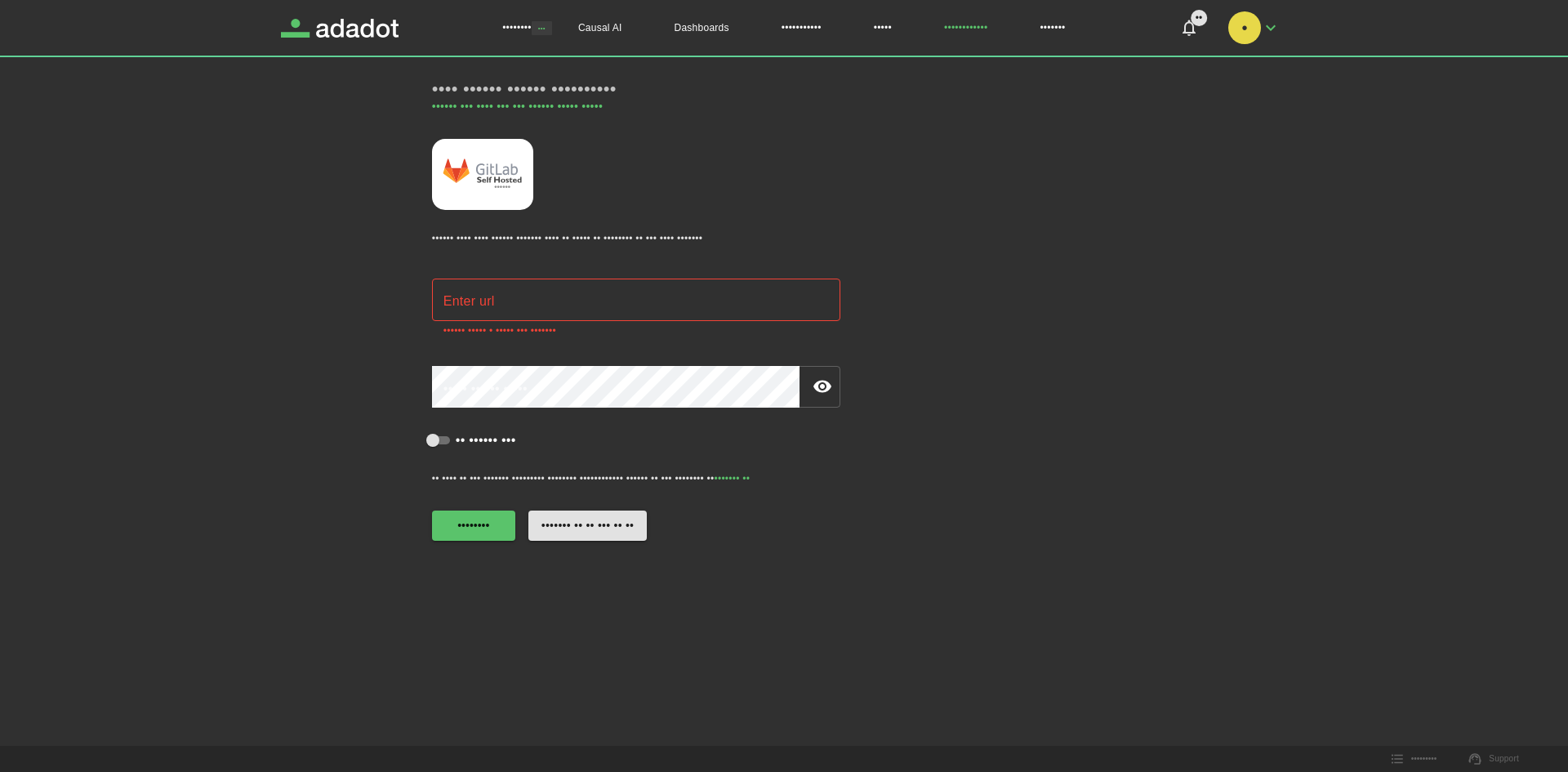 click on "•••• •••••• •••••• •••••••••• •••••• ••• •••• ••• ••• •••••• ••••• •••••
••••••
•••••• •••• •••• •••••• ••••••• •••• •• ••••• •• •••••••• •• ••• •••• ••••••• ••••• ••• ••••• ••• ••••• •••••• ••••• ••••••• ••" at bounding box center (784, 310) 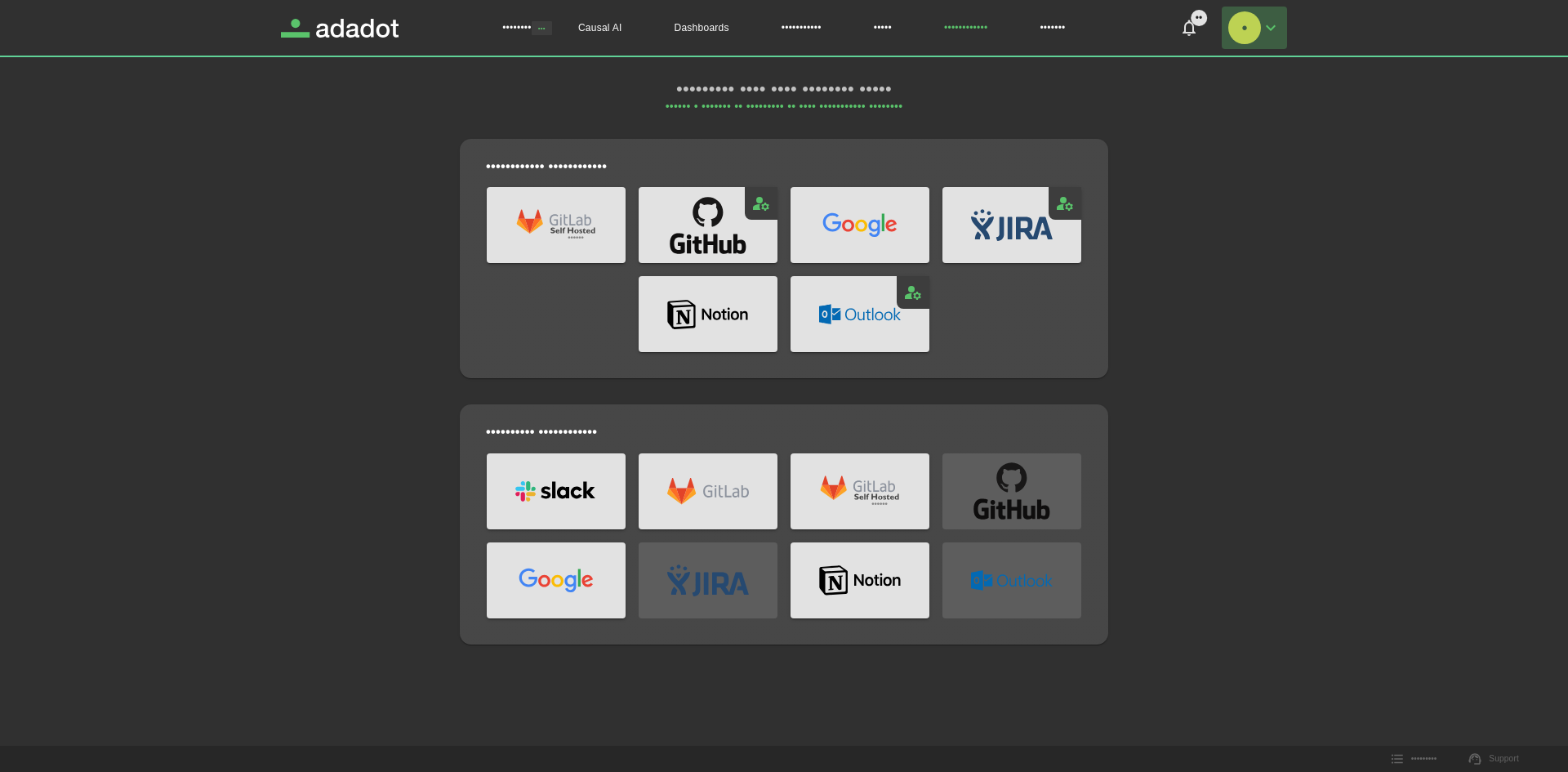 click at bounding box center [1271, 28] 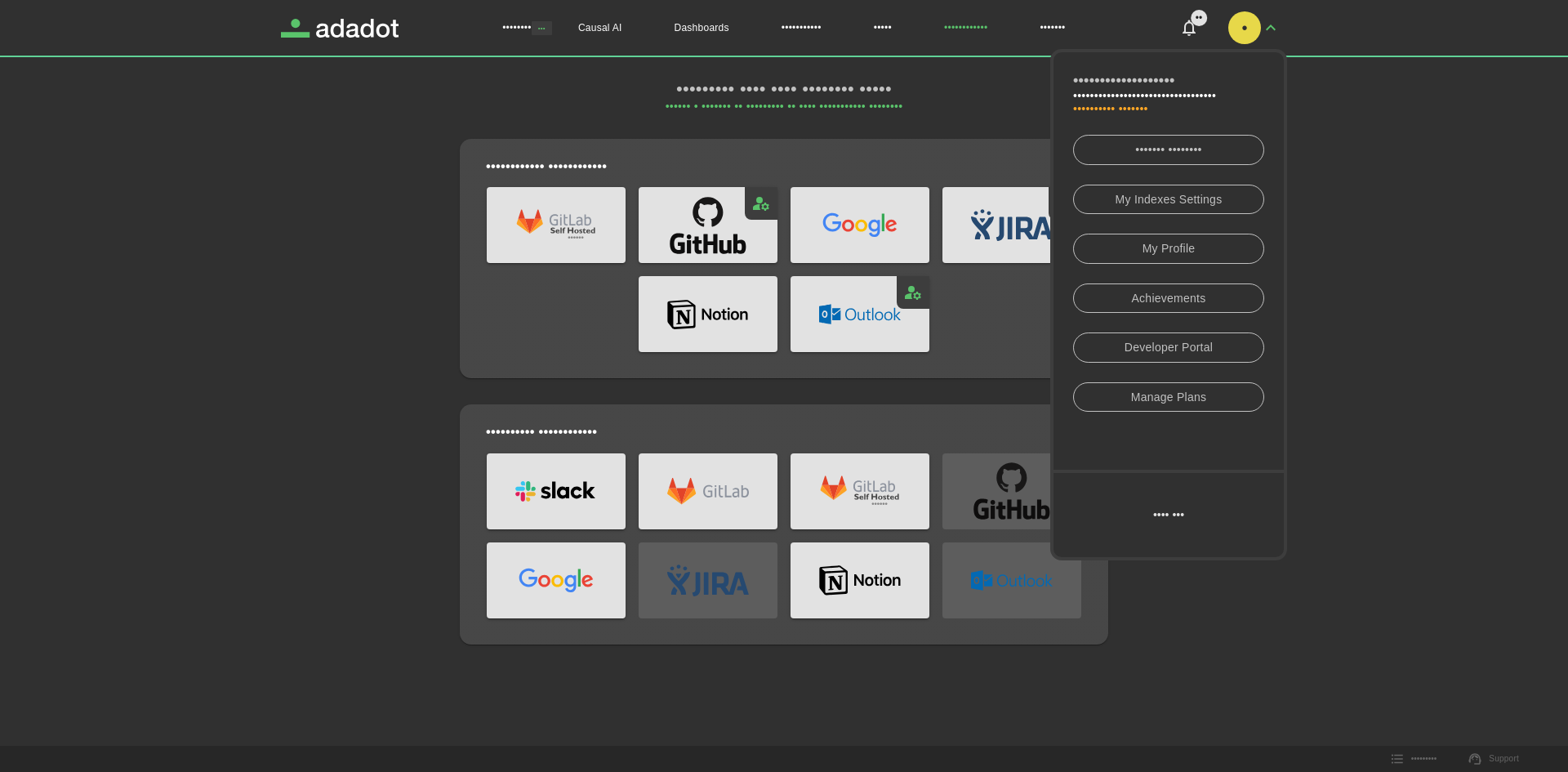 click on "•••••••• ••• •••••• •• •••••••••• ••••••••••• ••••• •••••••••••• ••••••• •• • ••••••••••••••••••• •••••••••••••••••••••••••••••••••• •••••••••• ••••••• ••••••• •••••••• •• ••••••• •••••••• •• ••••••• •••••••••••• ••••••••• •••••• •••••• ••••• •••• ••• •• •••••••• •••••• •• •••••••••• •• ••••••• ••••• •••• •••• •••••••••••• •••••••••••• ••••••• •• ••••••• •••••• ••••• •••• ••• ••••••••• •••• •••• •••••••• ••••• •••••• • ••••••• •• ••••••••• •• •••• ••••••••••• •••••••• •••••••••••• ••••••••••••" at bounding box center [784, 322] 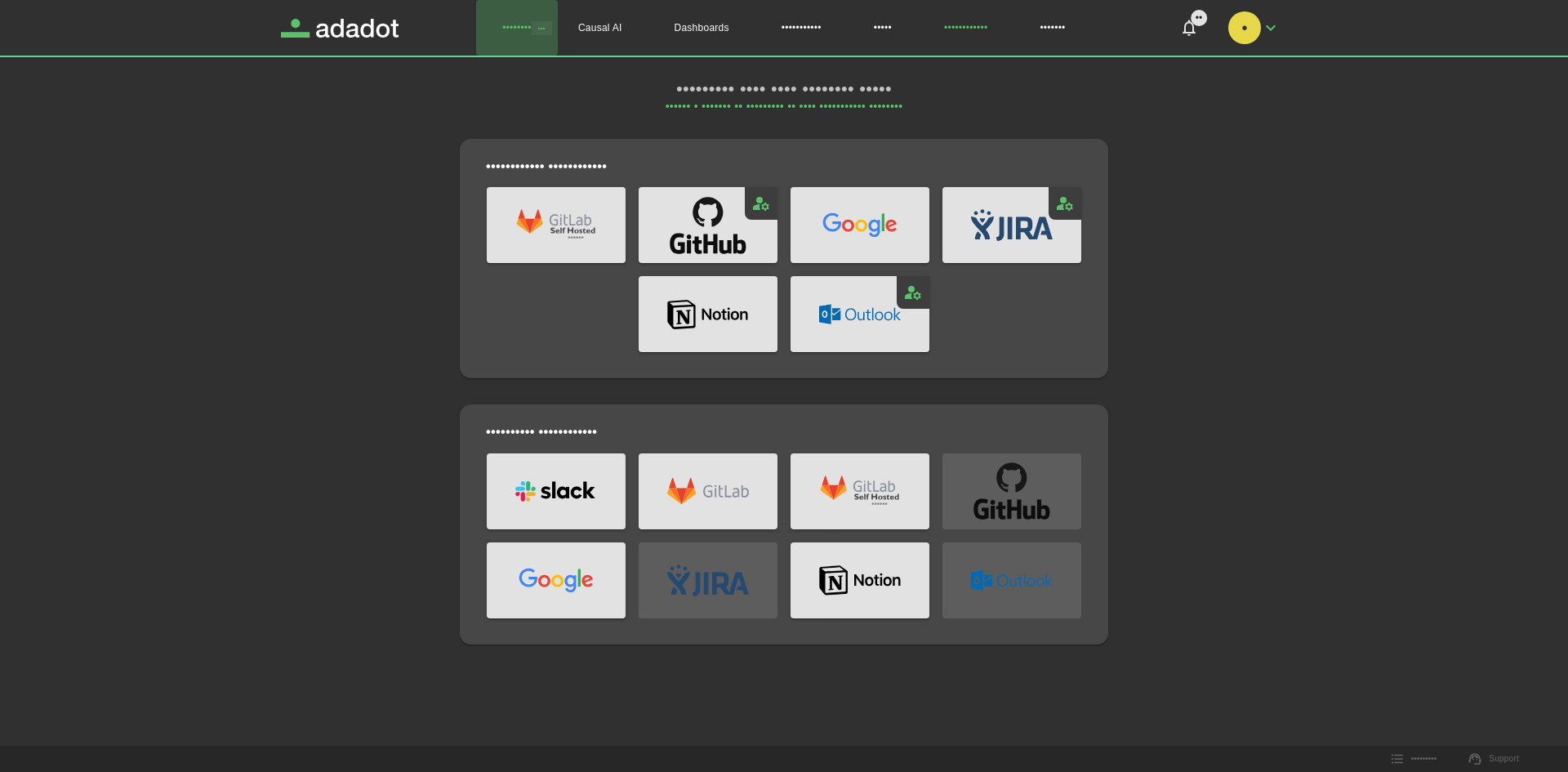click on "••••••••" at bounding box center (517, 28) 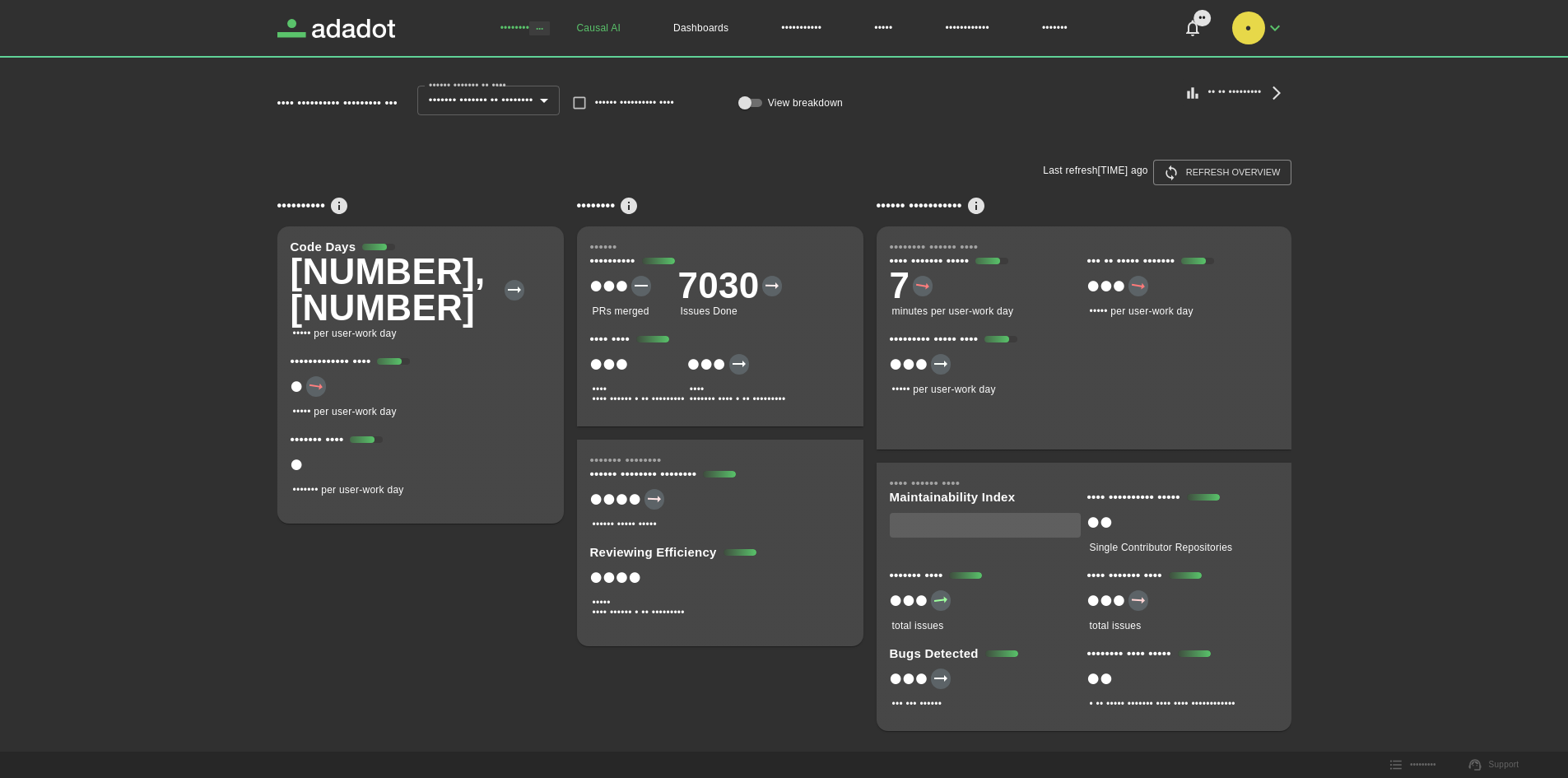 click on "Causal AI" at bounding box center [598, 28] 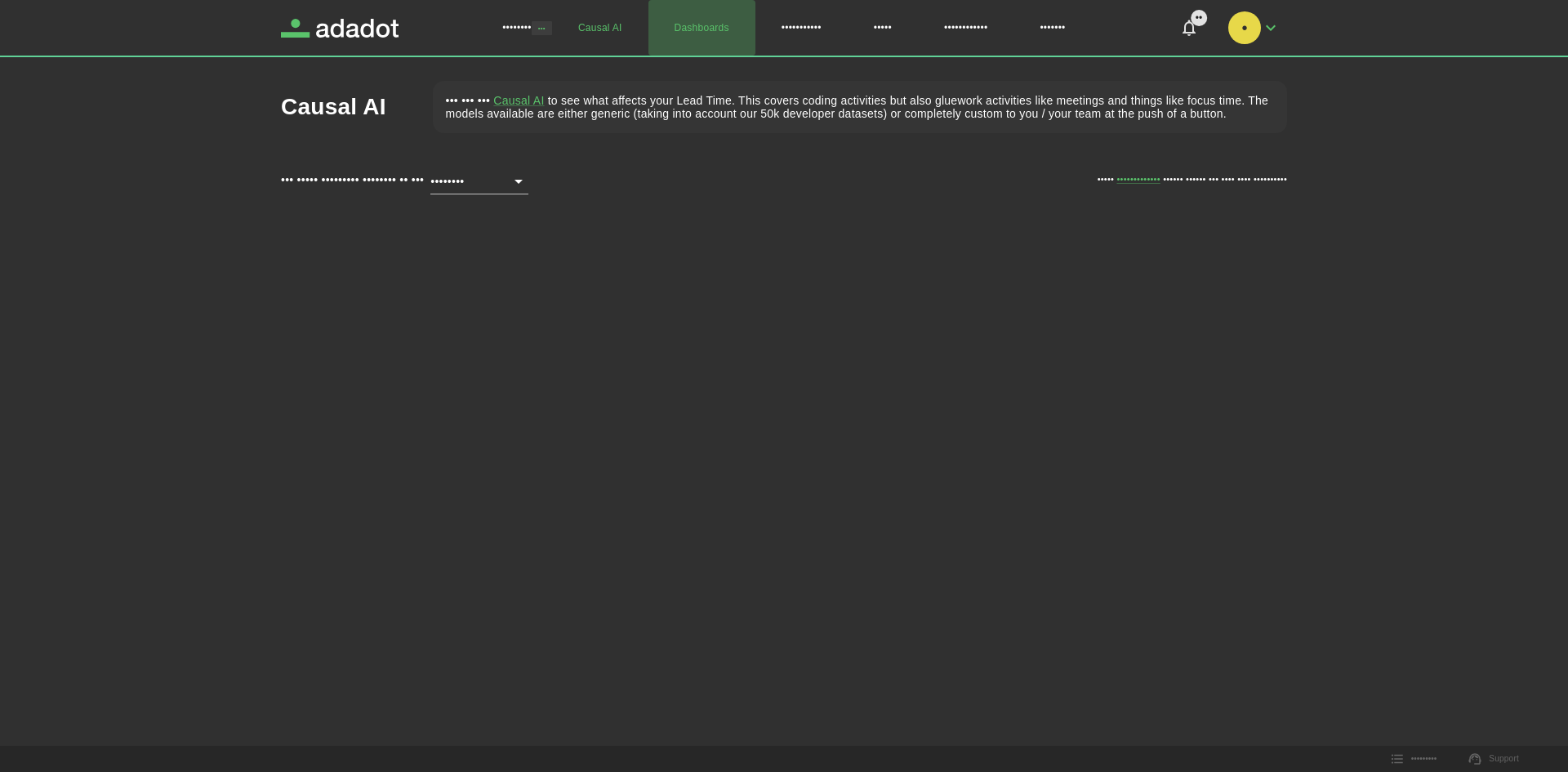 click on "Dashboards" at bounding box center [702, 28] 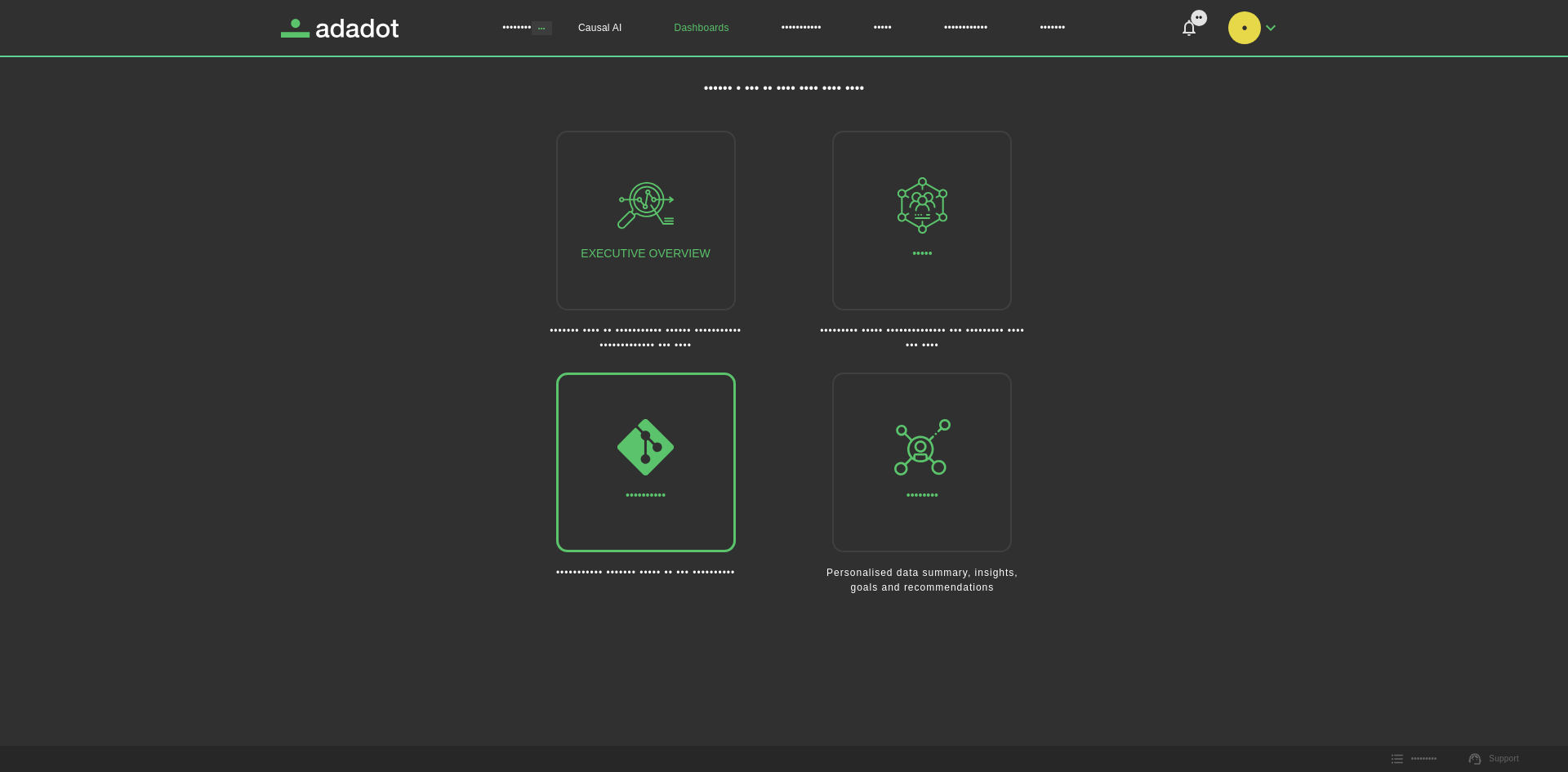 click at bounding box center [645, 447] 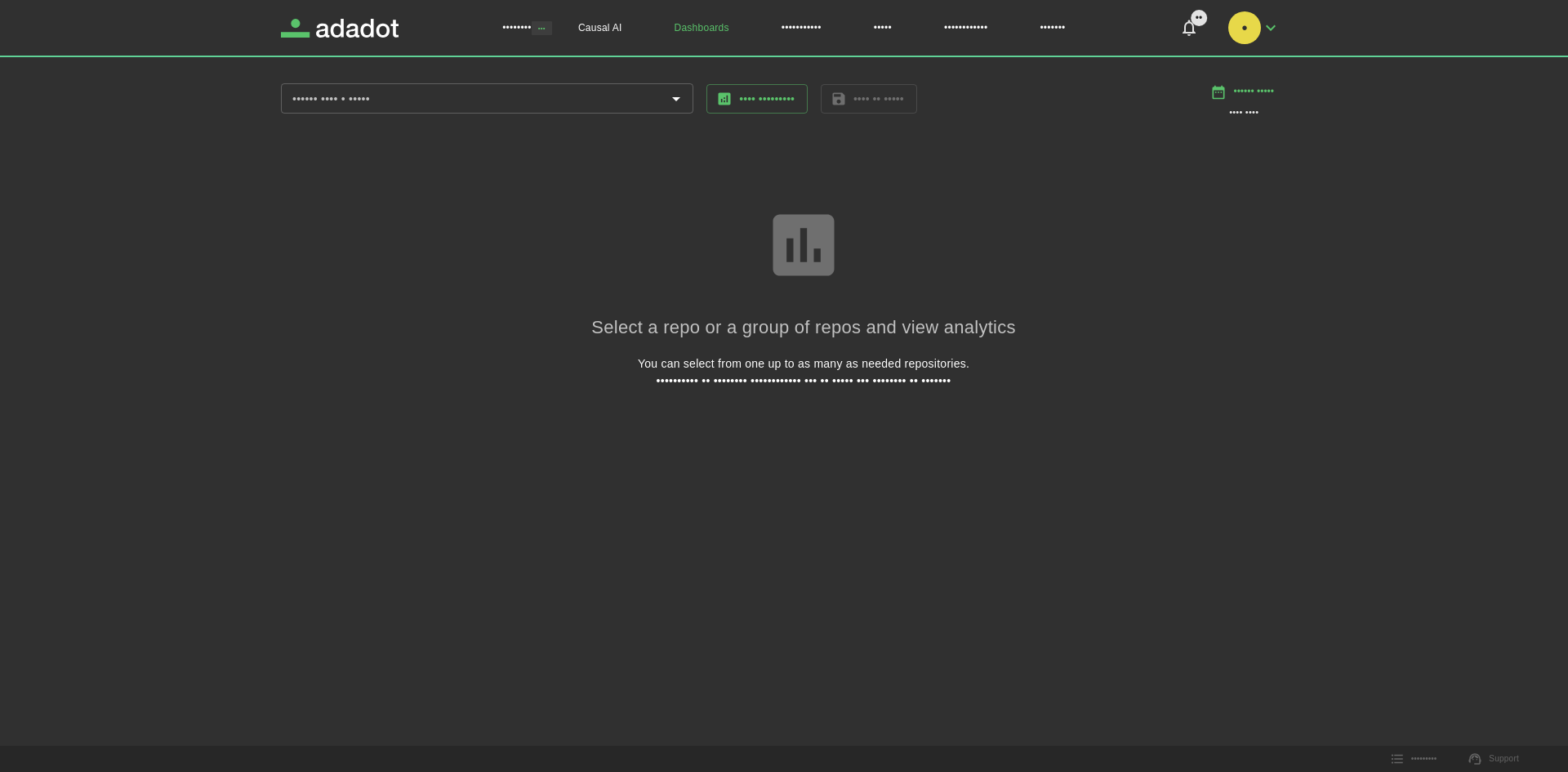 click at bounding box center (804, 245) 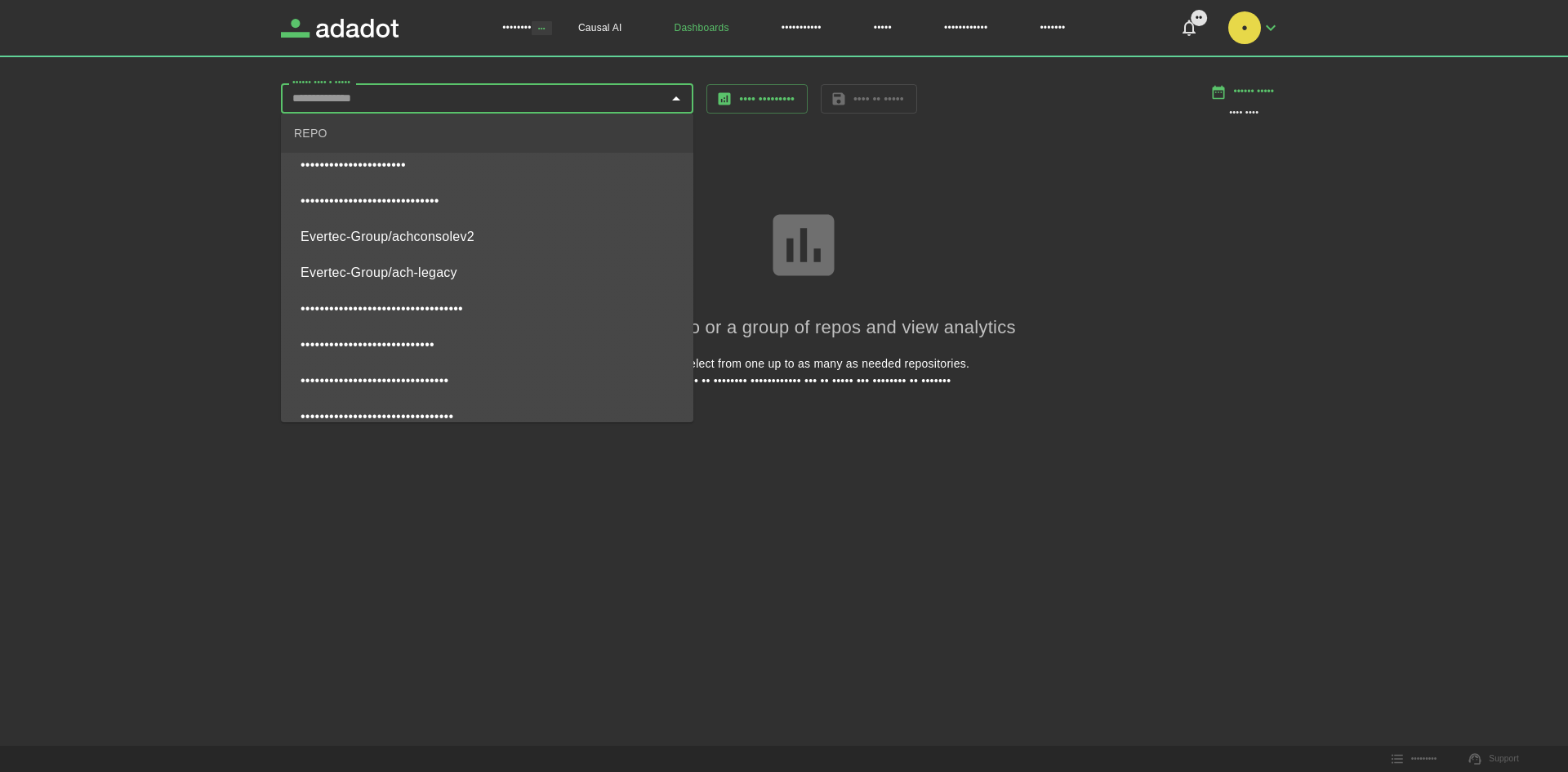 scroll, scrollTop: 0, scrollLeft: 0, axis: both 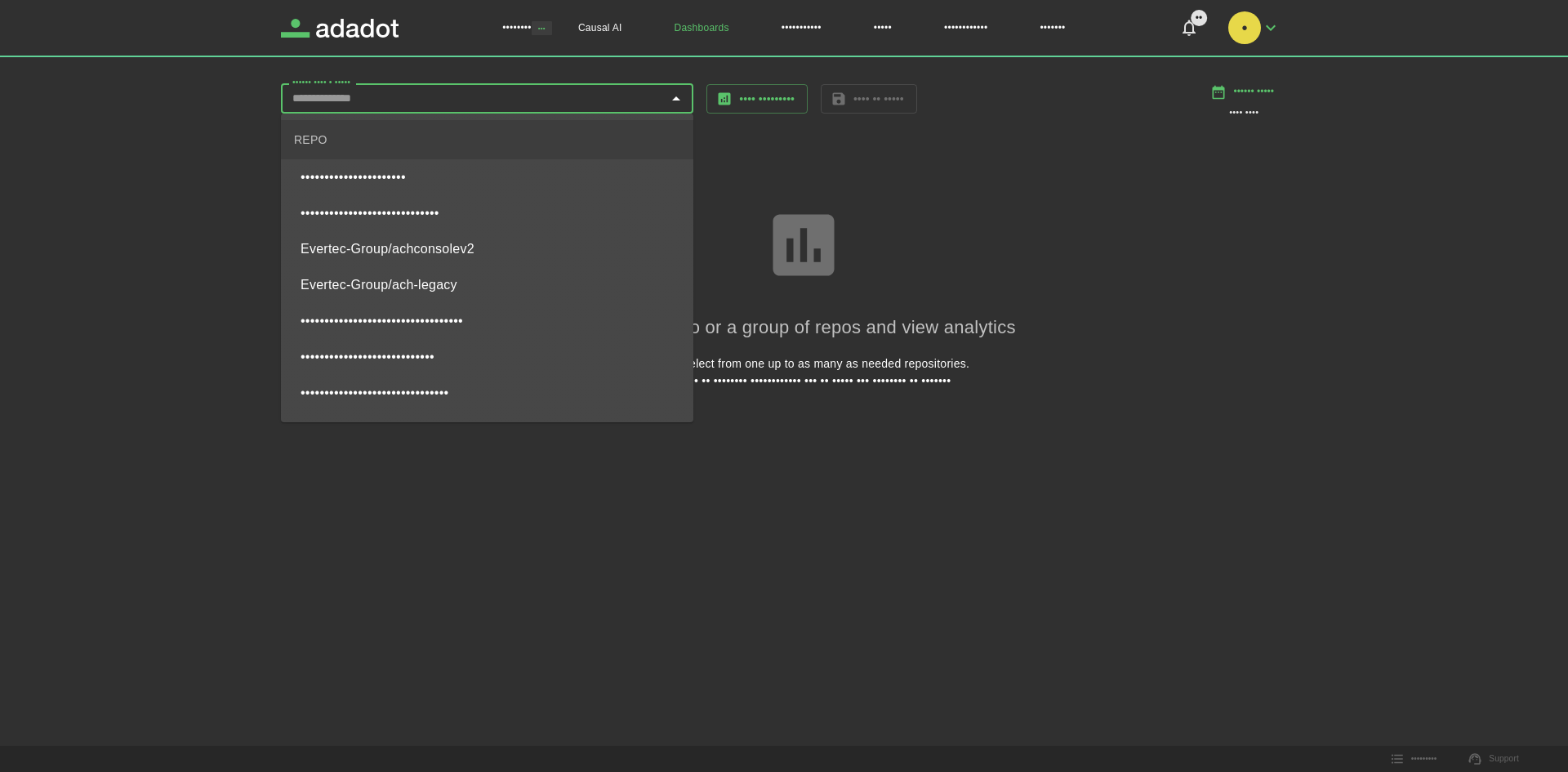click on "•••••••• ••• •••••• •• •••••••••• ••••••••••• ••••• •••••••••••• ••••••• •• • •• •••••••• •••••• •• •••••••••• •• ••••••• ••••• •••• •••• •••••••••••• •••••••••••• ••••••• •• ••••••• •••••• ••••• •••• ••• •••••• •••• • ••••• •••••• •••• • ••••• •••• ••••••••• •••• •• ••••• •••••• ••••• •••• •••• •••••• • •••• •• • ••••• •• ••••• ••• •••• ••••••••• ••• ••• •••••• •••• ••• •• •• •• •••• •• •••••• ••••••••••••• •••••••••• •• •••••••• •••••••••••• ••• •• ••••• ••• •••••••• •• •••••••" at bounding box center (784, 237) 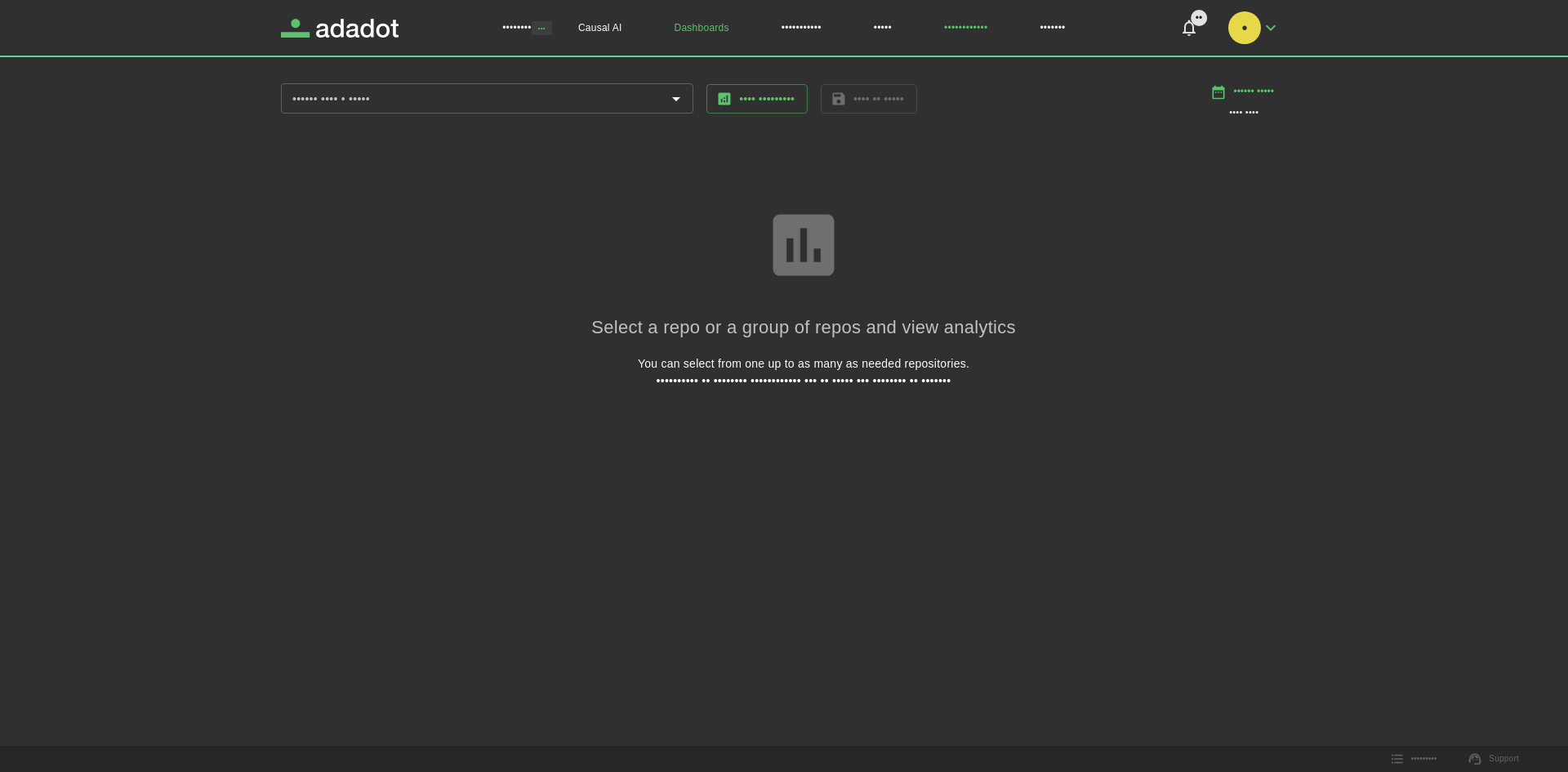 click on "••••••••••••" at bounding box center [965, 28] 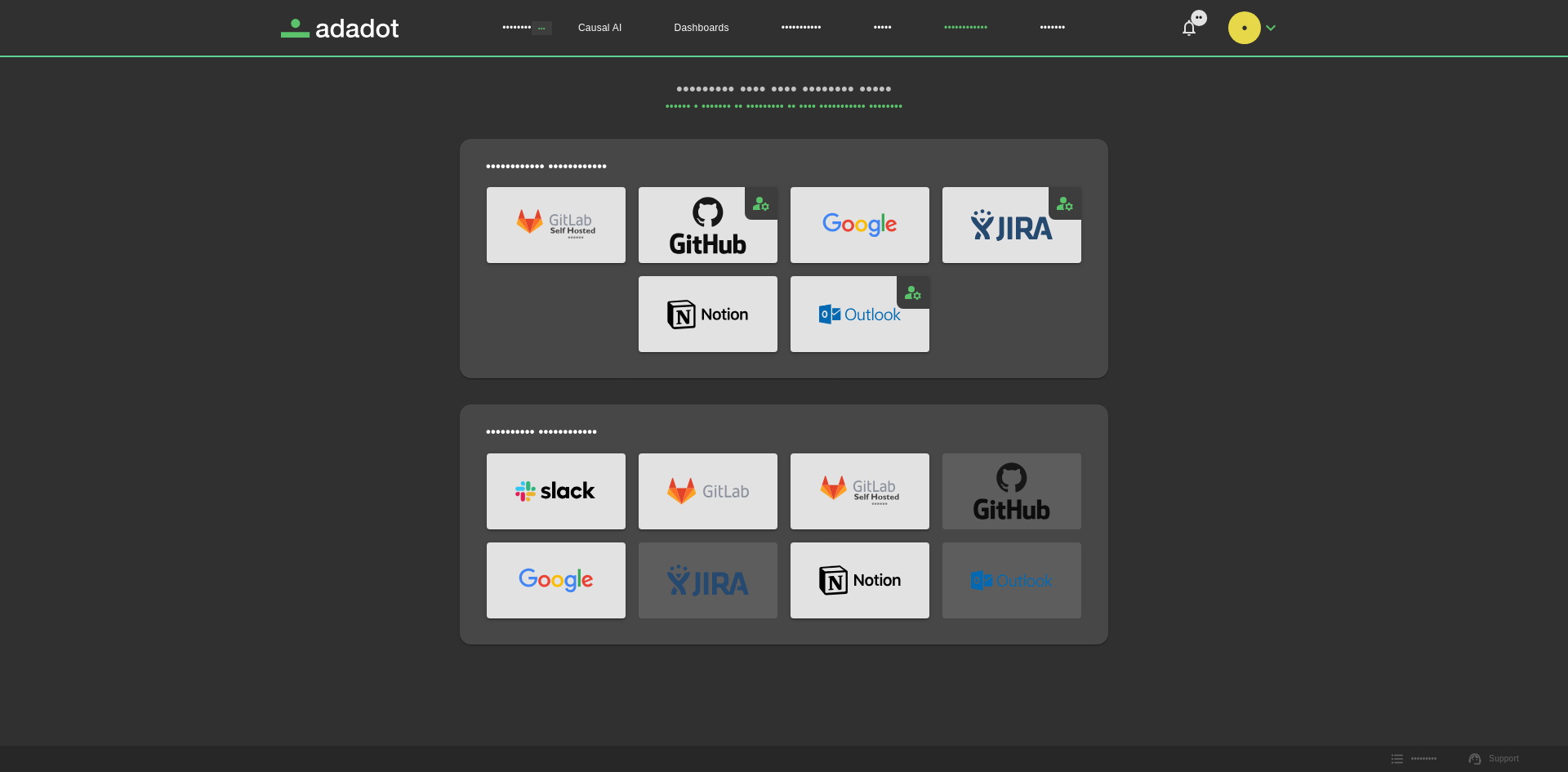 click on "•" at bounding box center [1245, 28] 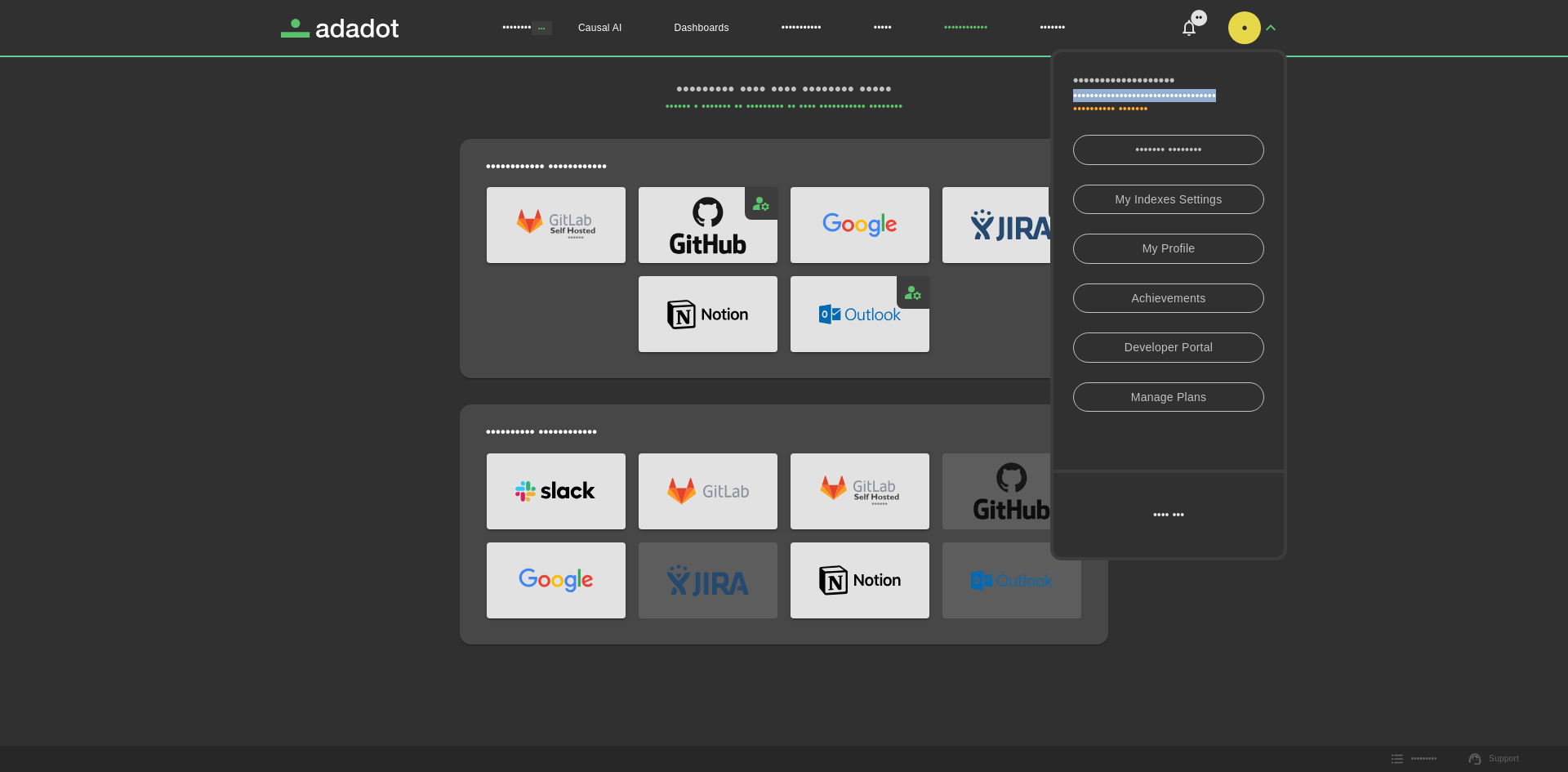 drag, startPoint x: 1074, startPoint y: 91, endPoint x: 1272, endPoint y: 92, distance: 198.00253 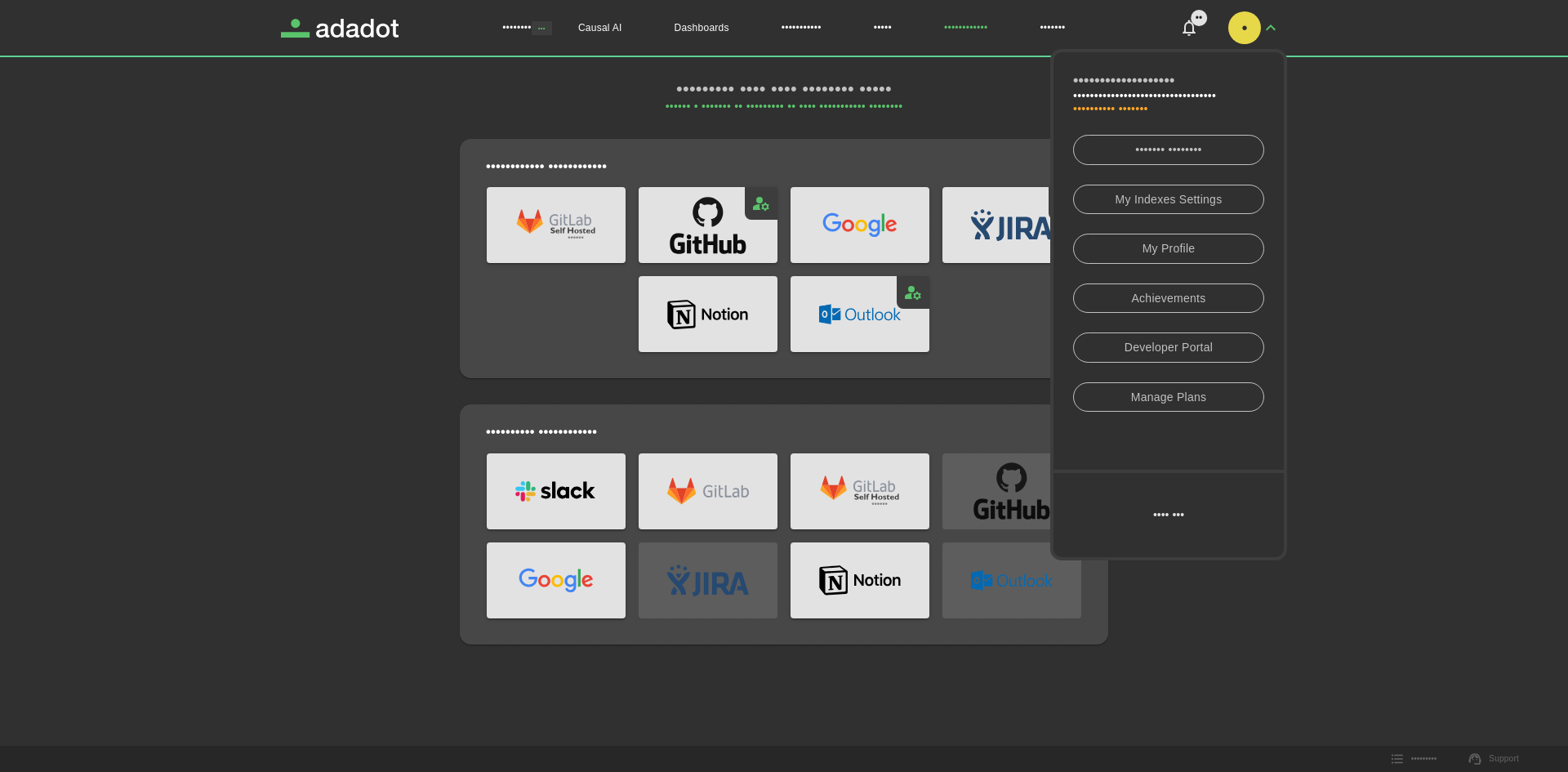 click on "•••••••• ••• •••••• •• •••••••••• ••••••••••• ••••• •••••••••••• ••••••• •• • ••••••••••••••••••• •••••••••••••••••••••••••••••••••• •••••••••• ••••••• ••••••• •••••••• •• ••••••• •••••••• •• ••••••• •••••••••••• ••••••••• •••••• •••••• ••••• •••• ••• •• •••••••• •••••• •• •••••••••• •• ••••••• ••••• •••• •••• •••••••••••• •••••••••••• ••••••• •• ••••••• •••••• ••••• •••• ••• ••••••••• •••• •••• •••••••• ••••• •••••• • ••••••• •• ••••••••• •• •••• ••••••••••• •••••••• •••••••••••• ••••••••••••" at bounding box center (784, 322) 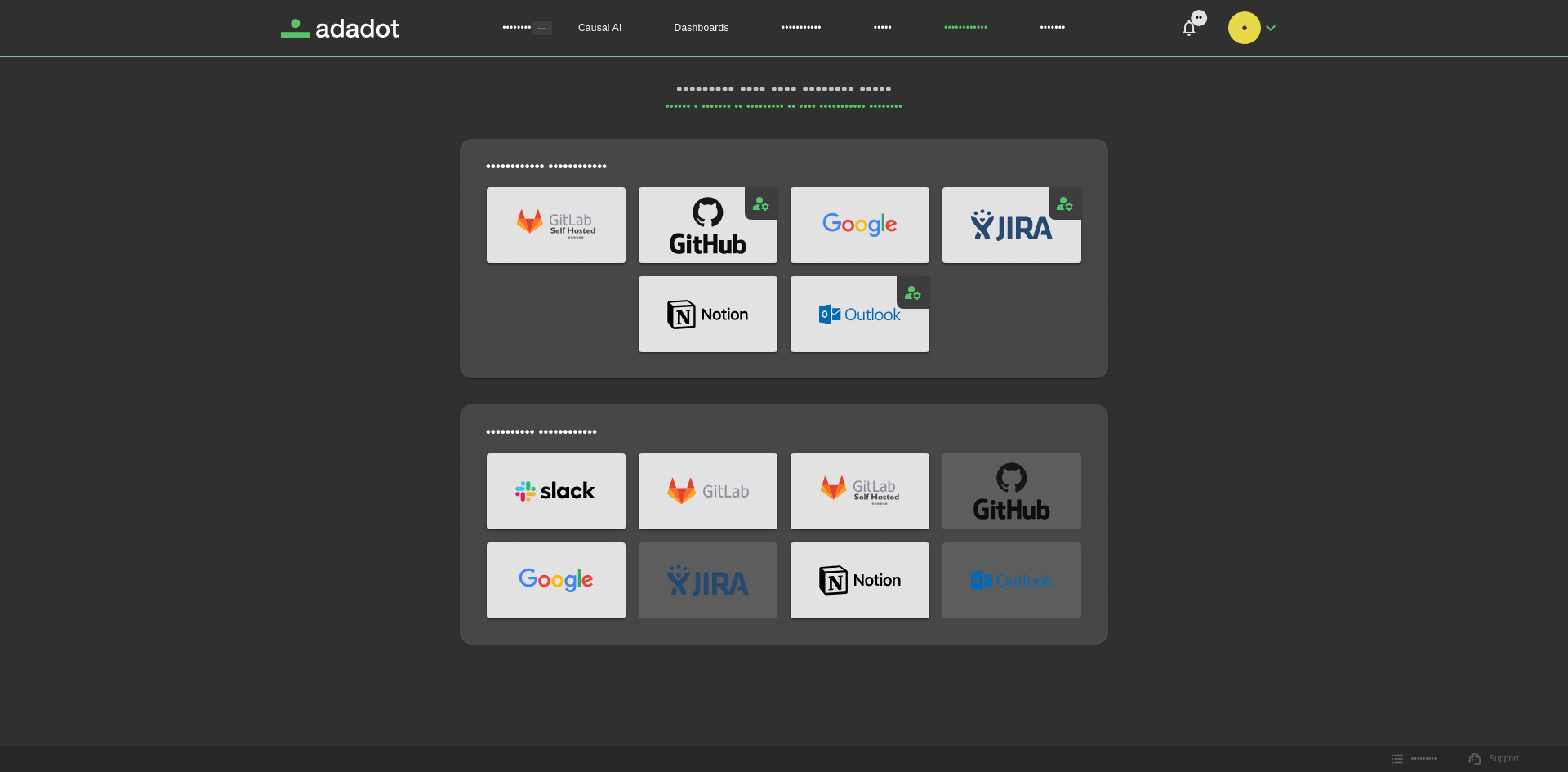 click at bounding box center [1189, 29] 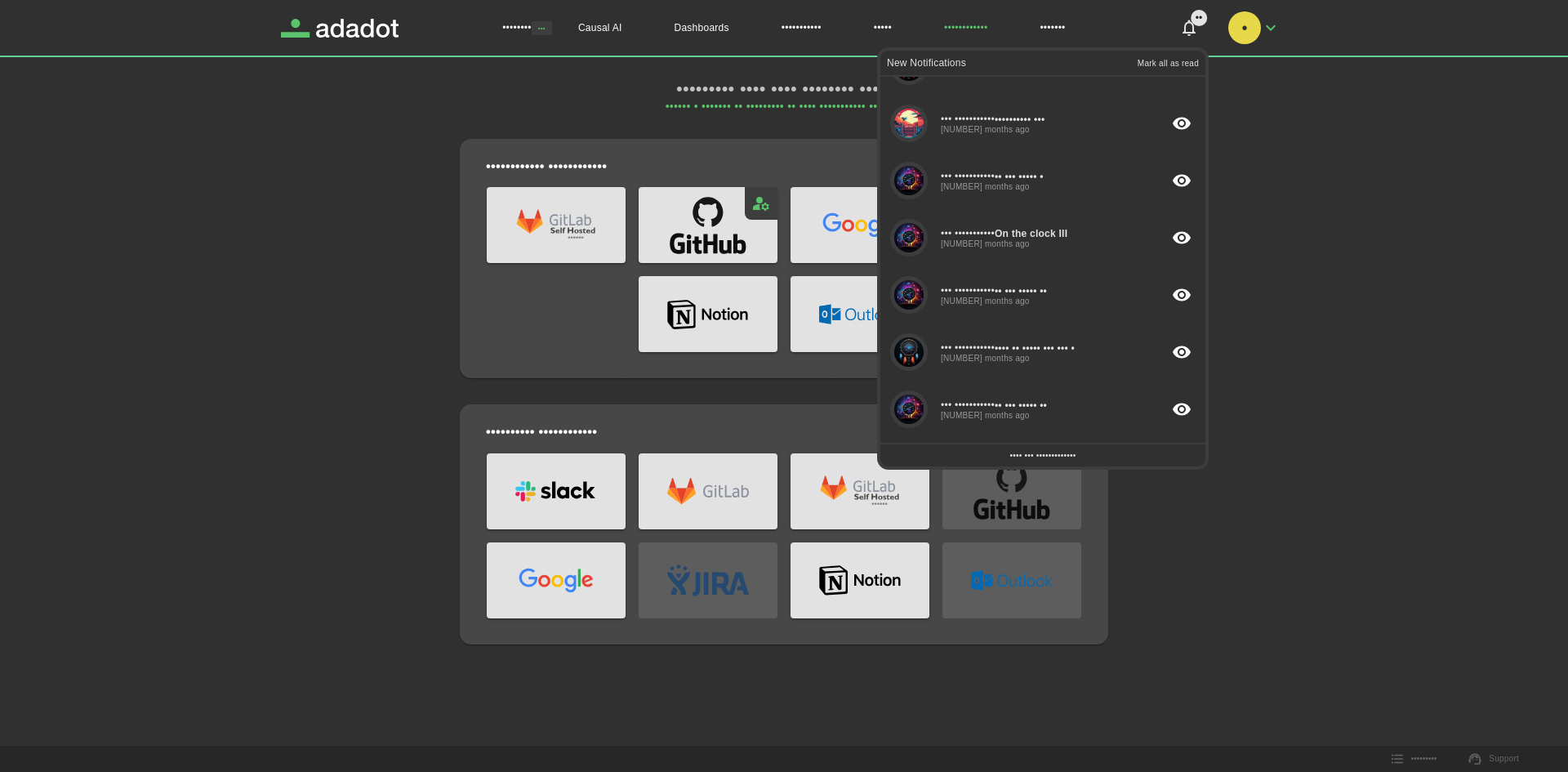 scroll, scrollTop: 721, scrollLeft: 0, axis: vertical 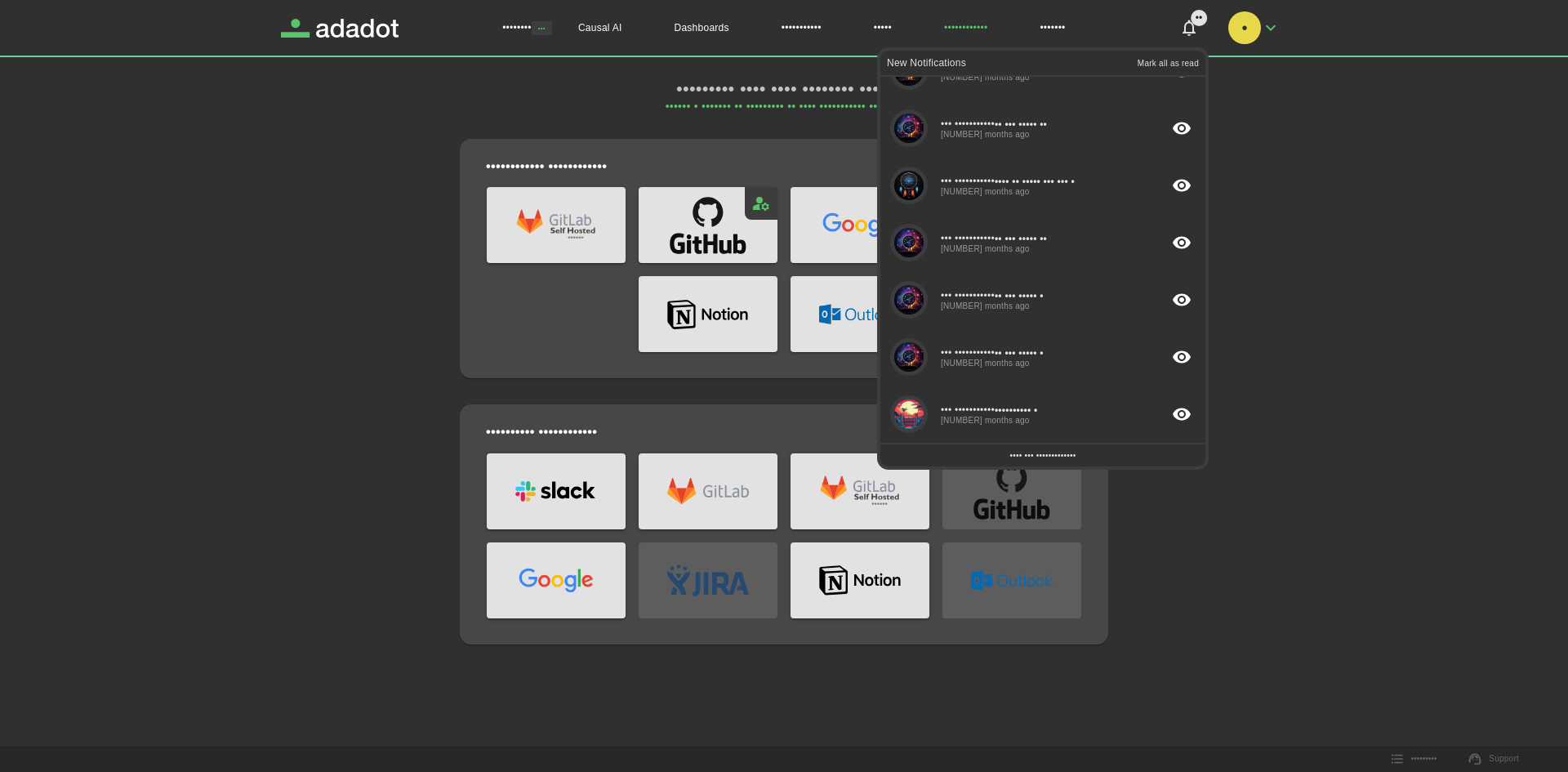 click on "•••••••• ••• •••••• •• •••••••••• ••••••••••• ••••• •••••••••••• ••••••• •• ••• ••••••••••••• •••• ••• •• •••• ••• •••••••••••  ••• •••••••• ••••••• • • •••••• ••• ••• •••••••••••  •• ••• ••••• •• • •••••• ••• ••• •••••••••••  •••• •• ••••• ••• ••• •• • •••••• ••• ••• •••••••••••  •••••••••• • • •••••• ••• ••• •••••••••••  •••••••••• •• • •••••• ••• ••• •••••••••••  •••••••••• ••• • •••••• ••• ••• •••••••••••  •••••••••• •• • •••••• ••• ••• •••••••••••  •• ••• ••••• ••• • •••••• ••• ••• •••••••••••  •••• •• ••••• ••• ••• •• • •••••• ••• ••• •••••••••••  •••• •• ••••• ••• ••• ••• • •••••• ••• ••• •••••••••••  •••••••••• ••• • •••••• ••• ••• •••••••••••  •• ••• ••••• • • •••••• ••• ••• •••••••••••  •• ••• ••••• ••• • •••••• ••• ••• •••••••••••  •• ••• ••••• •• • •••••• ••• ••• •••••••••••  •••• •• ••••• ••• ••• • • •••••• ••• ••• •••••••••••  •• ••• ••••• •• • •••••• ••• ••• •••••••••••  •• ••• ••••• • • •••••• ••• • ••" at bounding box center [784, 322] 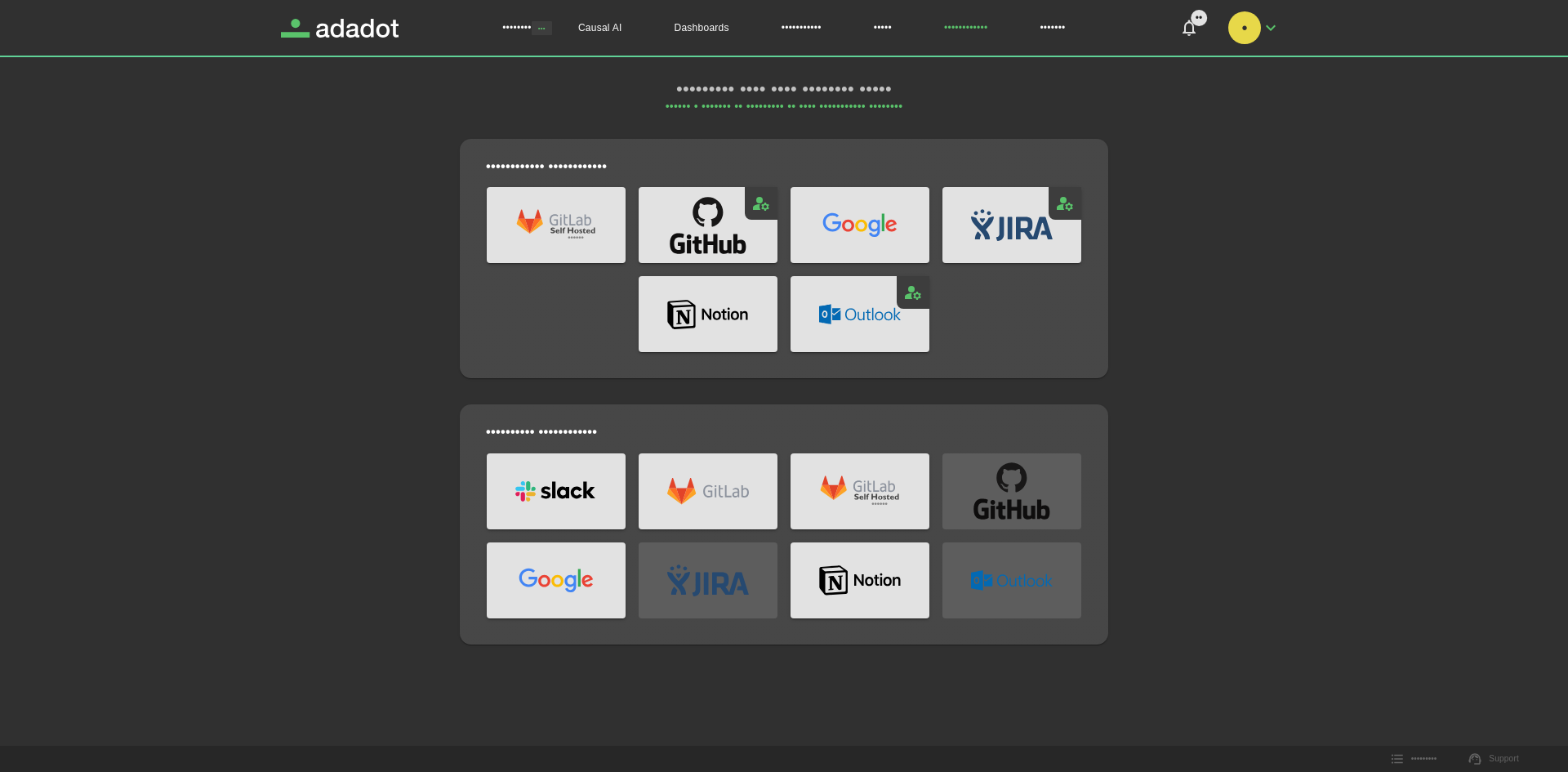 click at bounding box center [1271, 28] 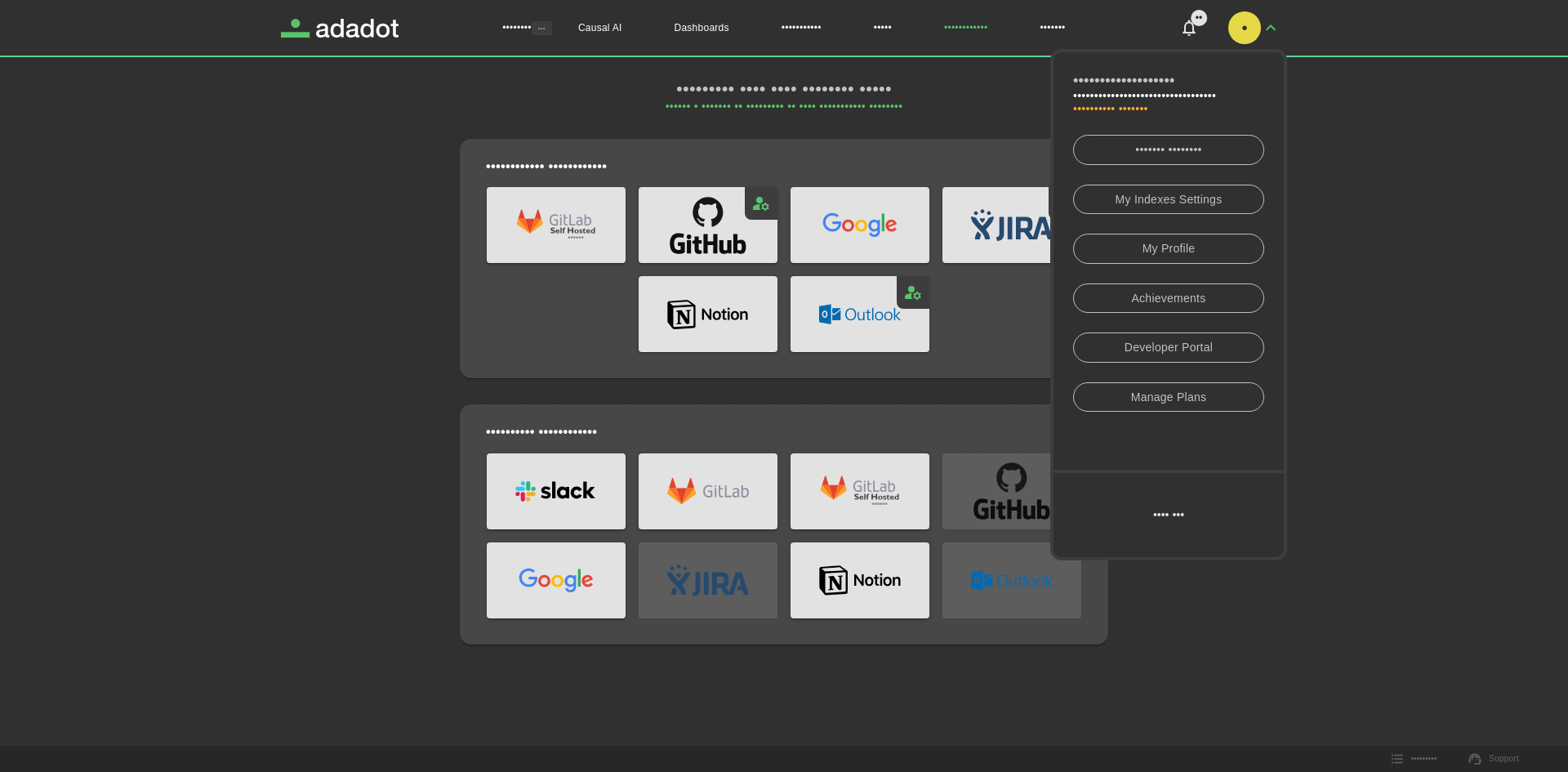 click on "•••••••• ••• •••••• •• •••••••••• ••••••••••• ••••• •••••••••••• ••••••• •• • ••••••••••••••••••• •••••••••••••••••••••••••••••••••• •••••••••• ••••••• ••••••• •••••••• •• ••••••• •••••••• •• ••••••• •••••••••••• ••••••••• •••••• •••••• ••••• •••• ••• •• •••••••• •••••• •• •••••••••• •• ••••••• ••••• •••• •••• •••••••••••• •••••••••••• ••••••• •• ••••••• •••••• ••••• •••• ••• ••••••••• •••• •••• •••••••• ••••• •••••• • ••••••• •• ••••••••• •• •••• ••••••••••• •••••••• •••••••••••• ••••••••••••" at bounding box center (784, 322) 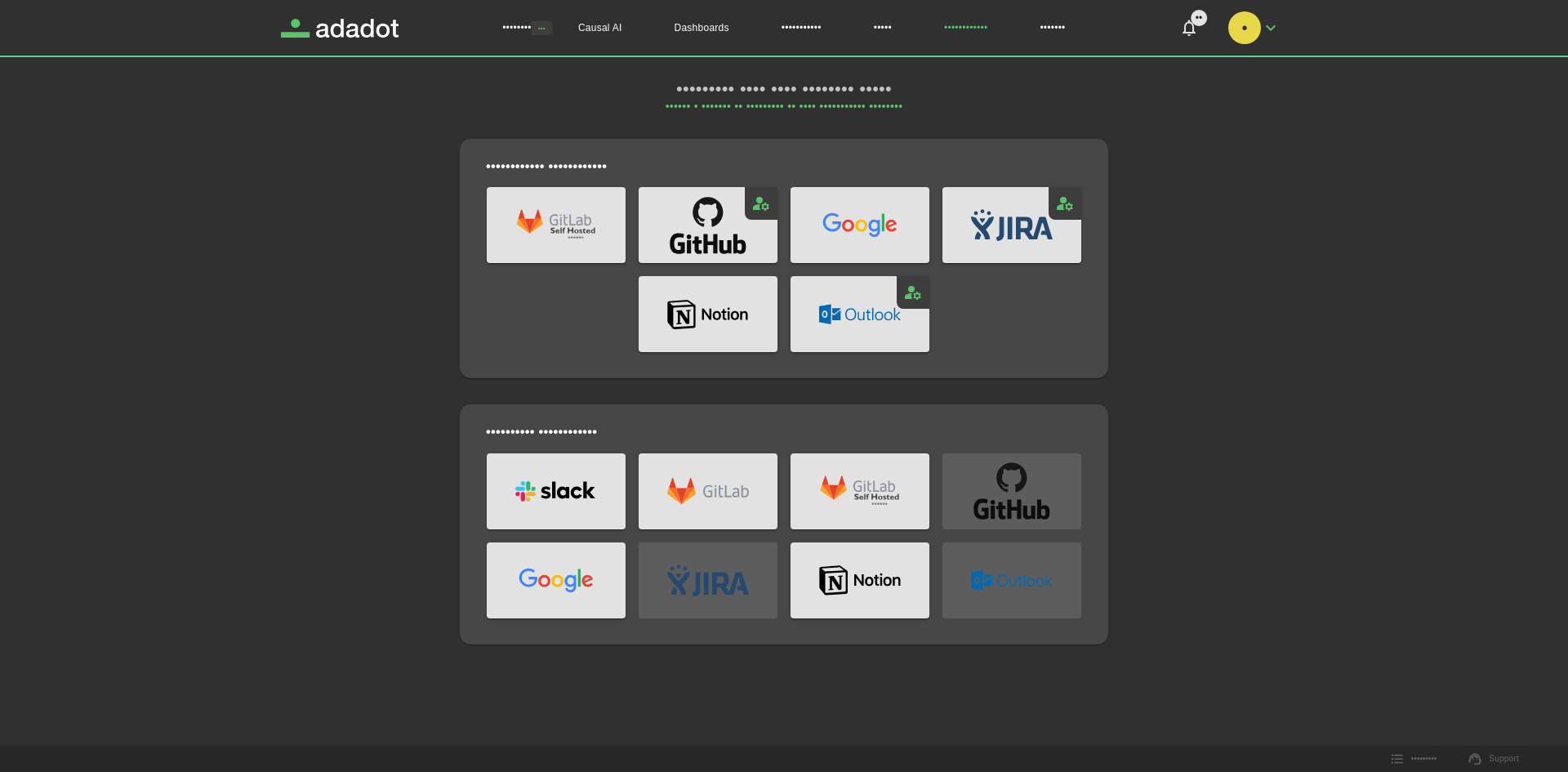 click on "•" at bounding box center [1245, 28] 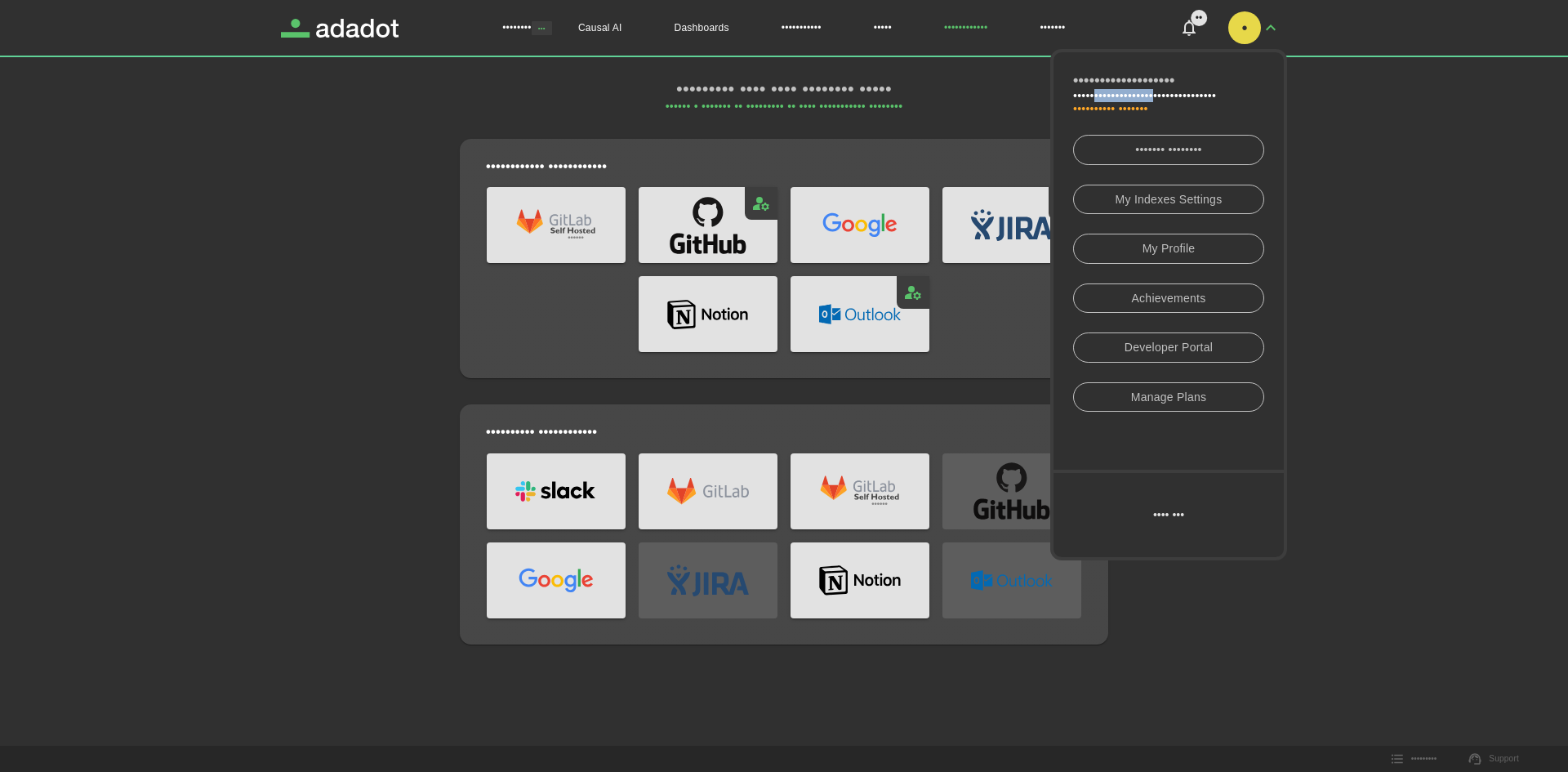drag, startPoint x: 1102, startPoint y: 101, endPoint x: 1187, endPoint y: 101, distance: 85 